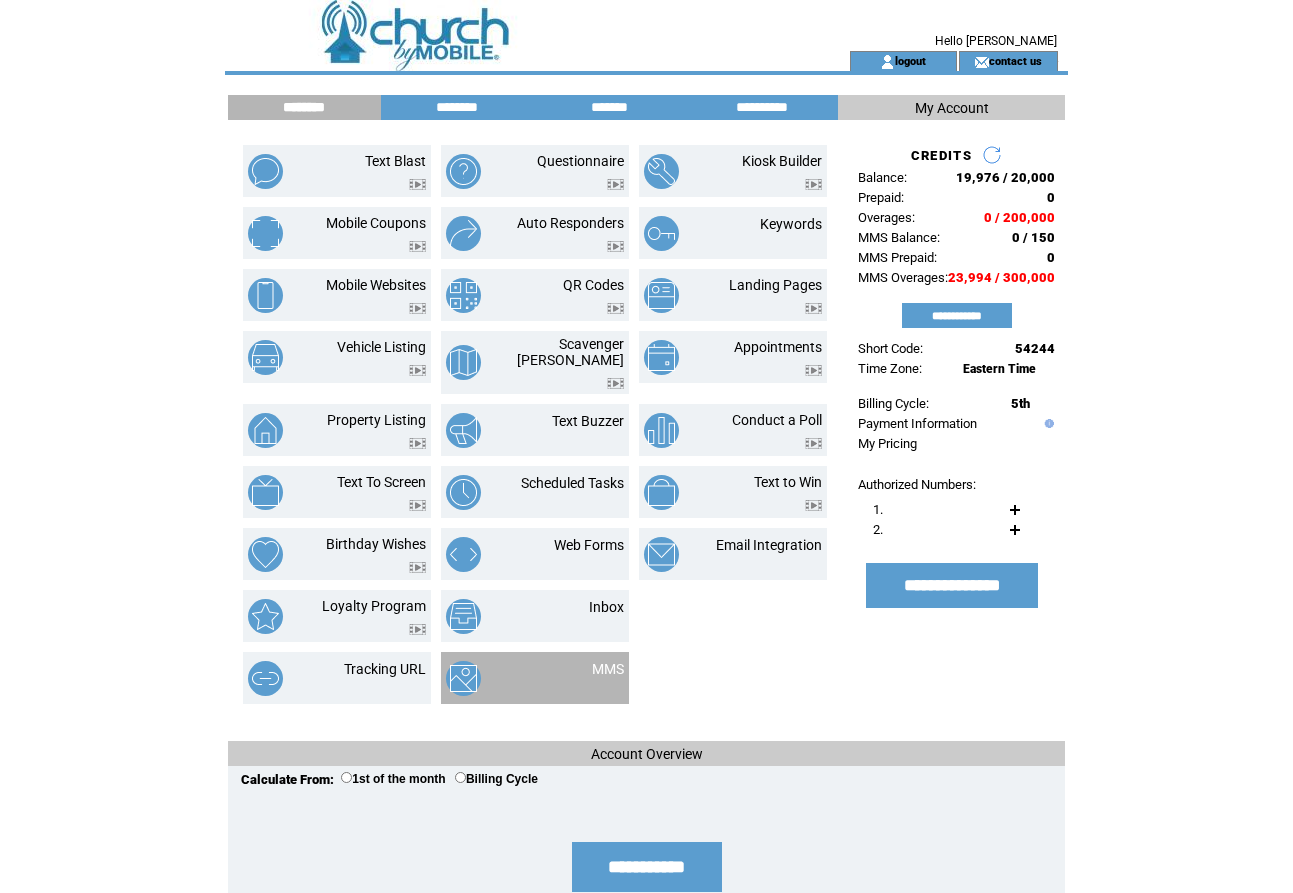drag, startPoint x: 0, startPoint y: 0, endPoint x: 592, endPoint y: 650, distance: 879.1837 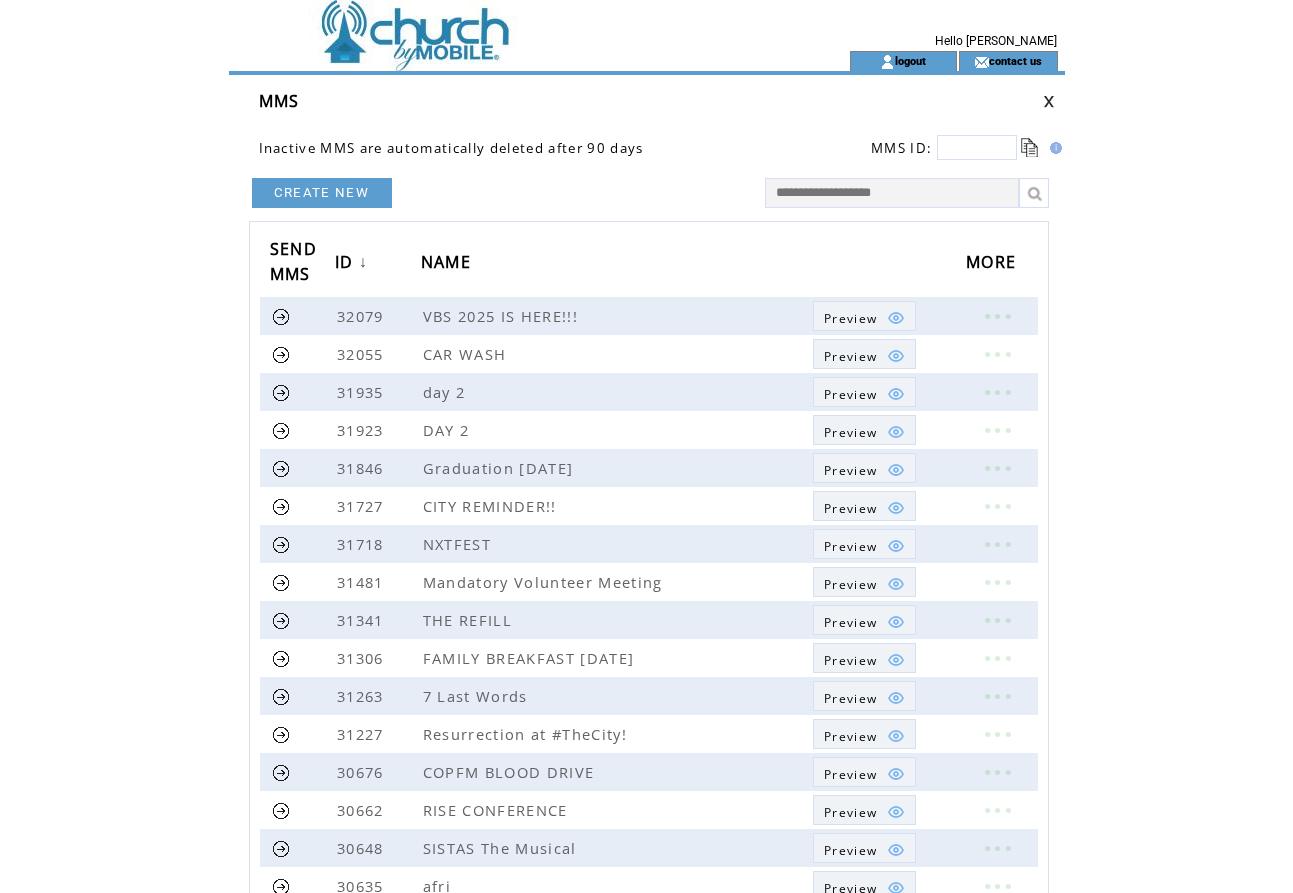 scroll, scrollTop: 0, scrollLeft: 0, axis: both 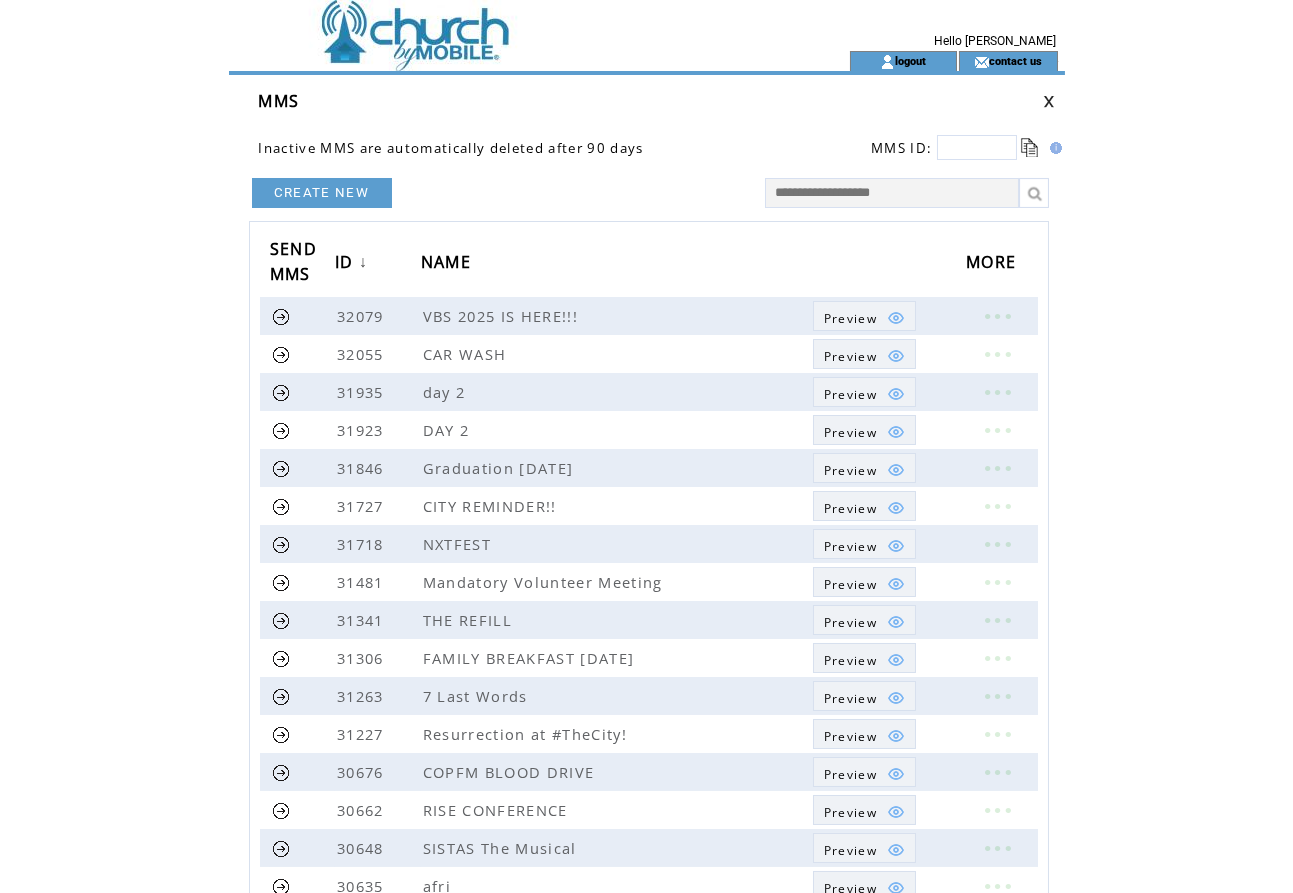click at bounding box center [503, 25] 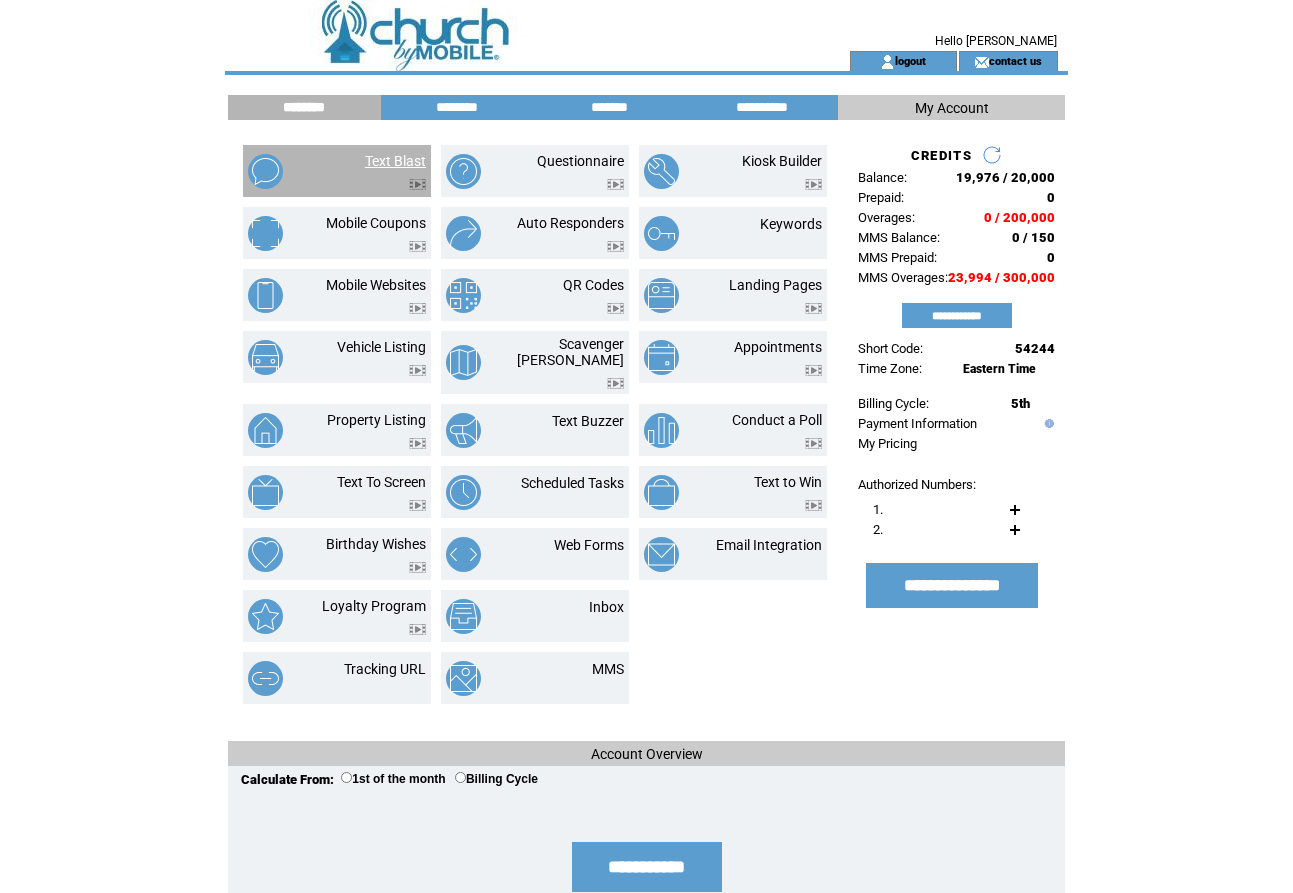 scroll, scrollTop: 0, scrollLeft: 0, axis: both 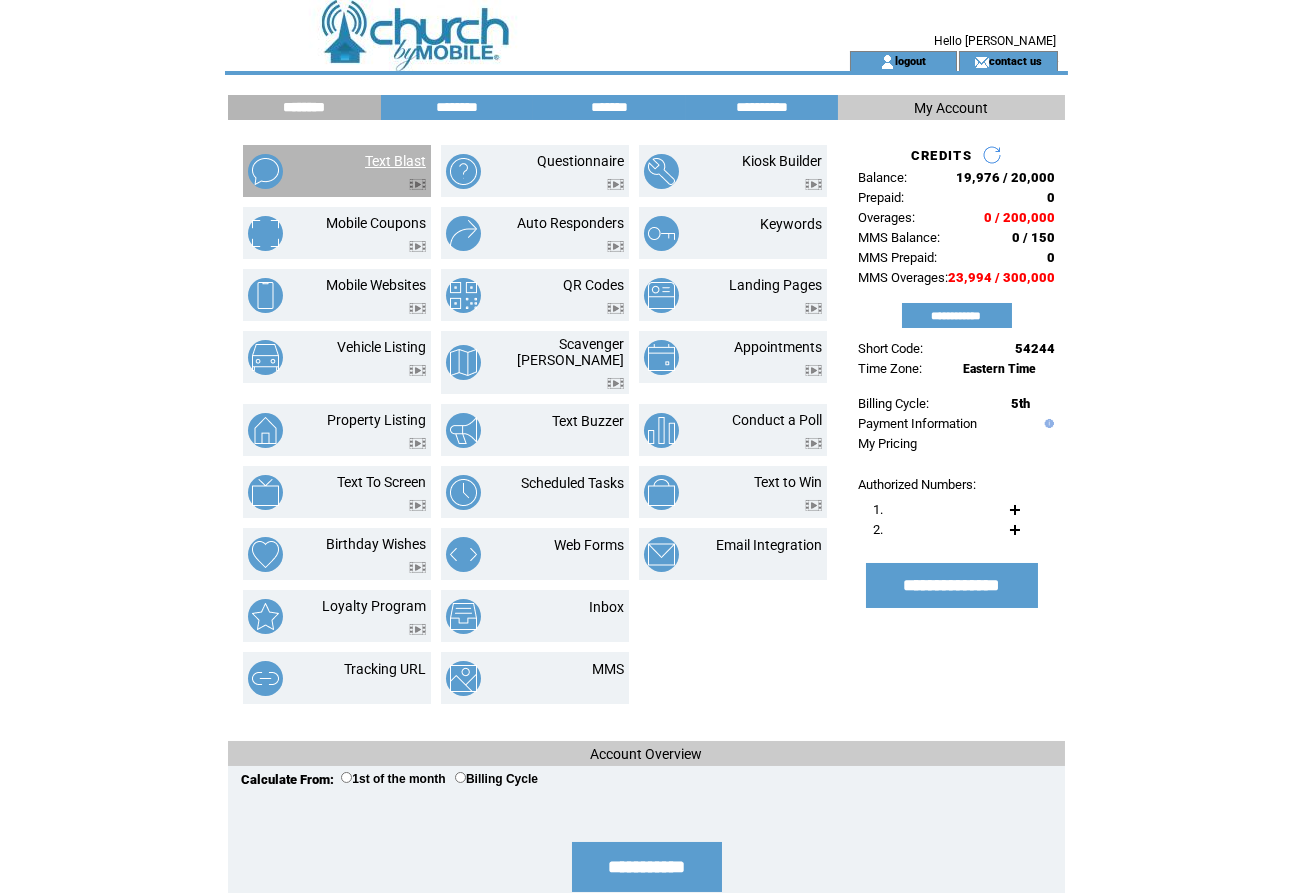 click on "Text Blast" at bounding box center [395, 161] 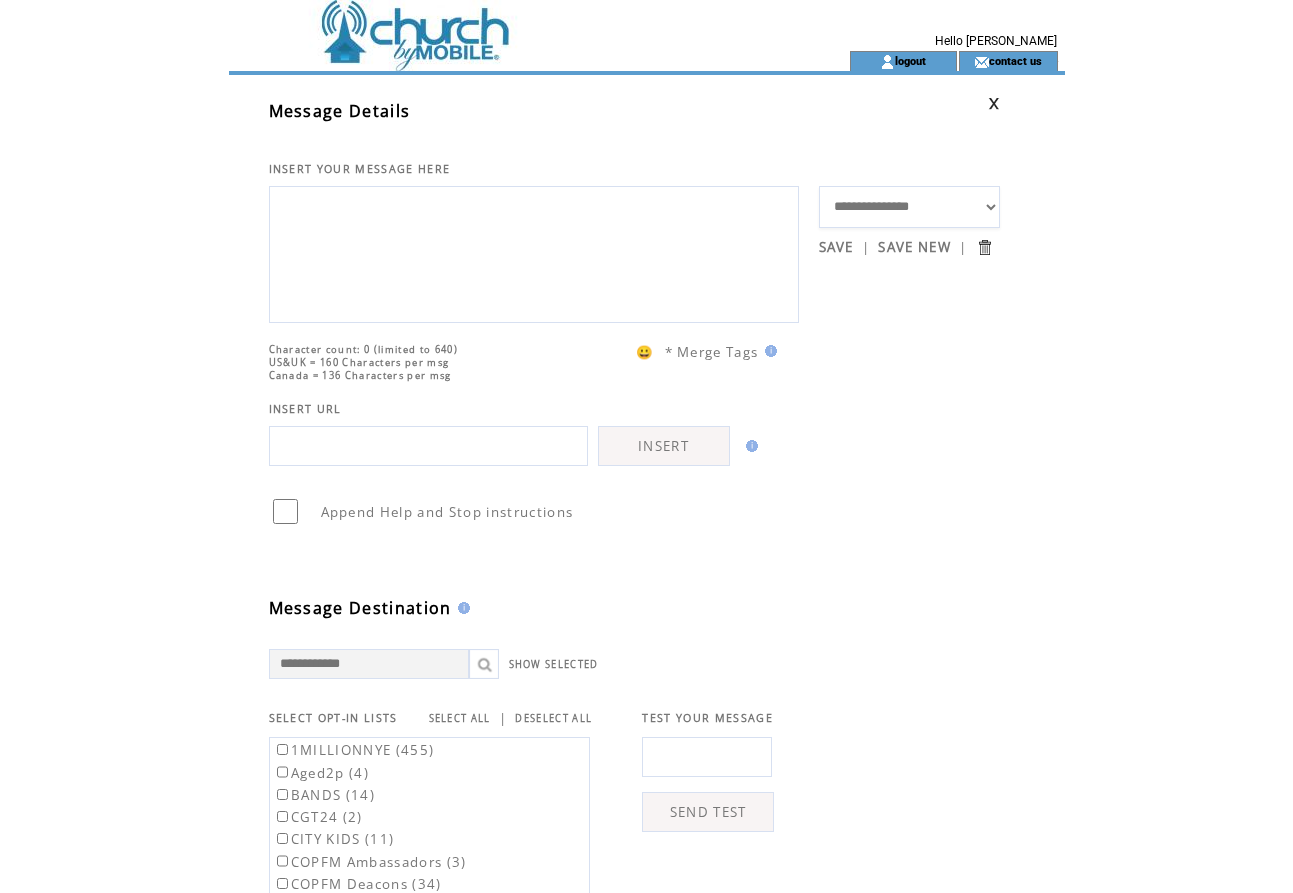 scroll, scrollTop: 0, scrollLeft: 0, axis: both 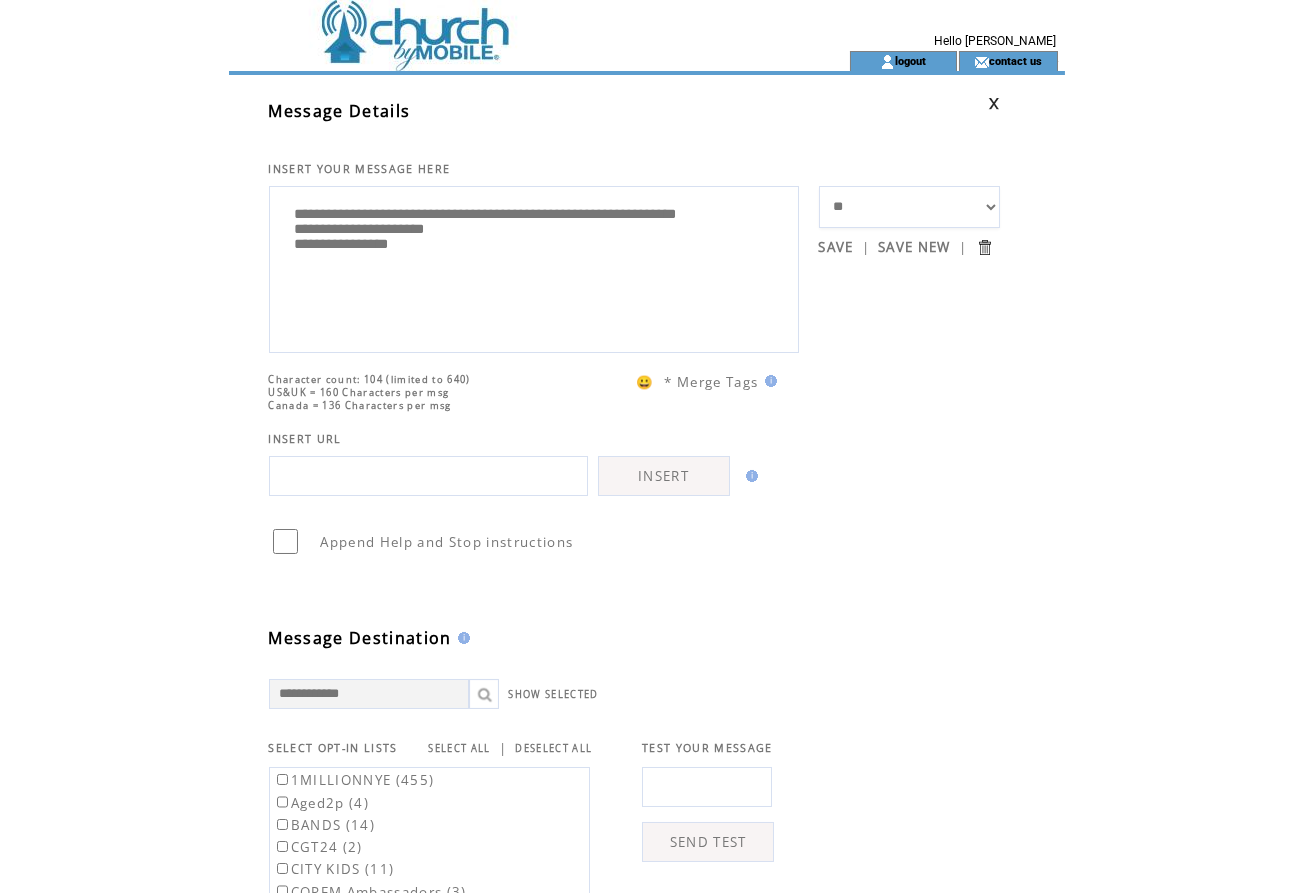 select on "****" 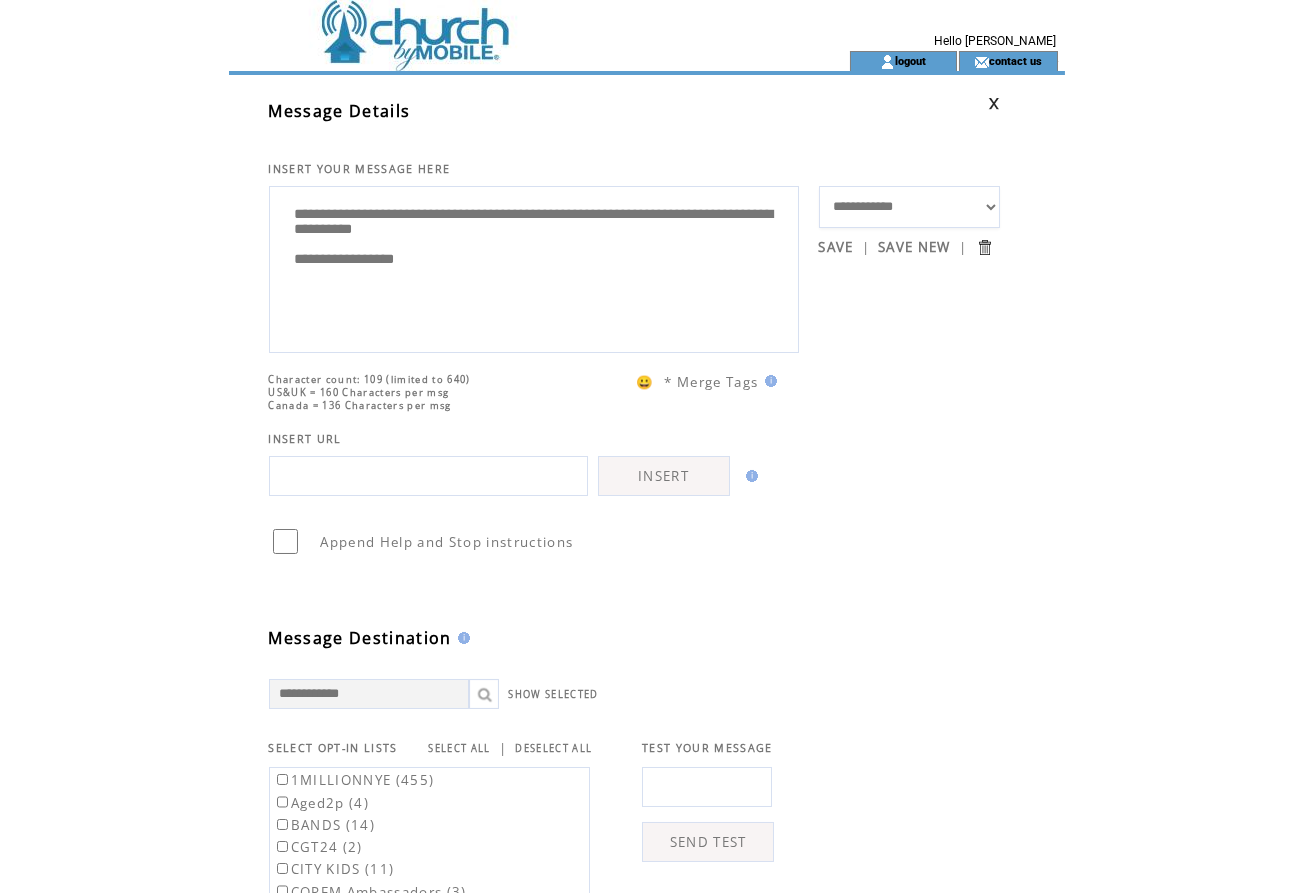 click at bounding box center (503, 25) 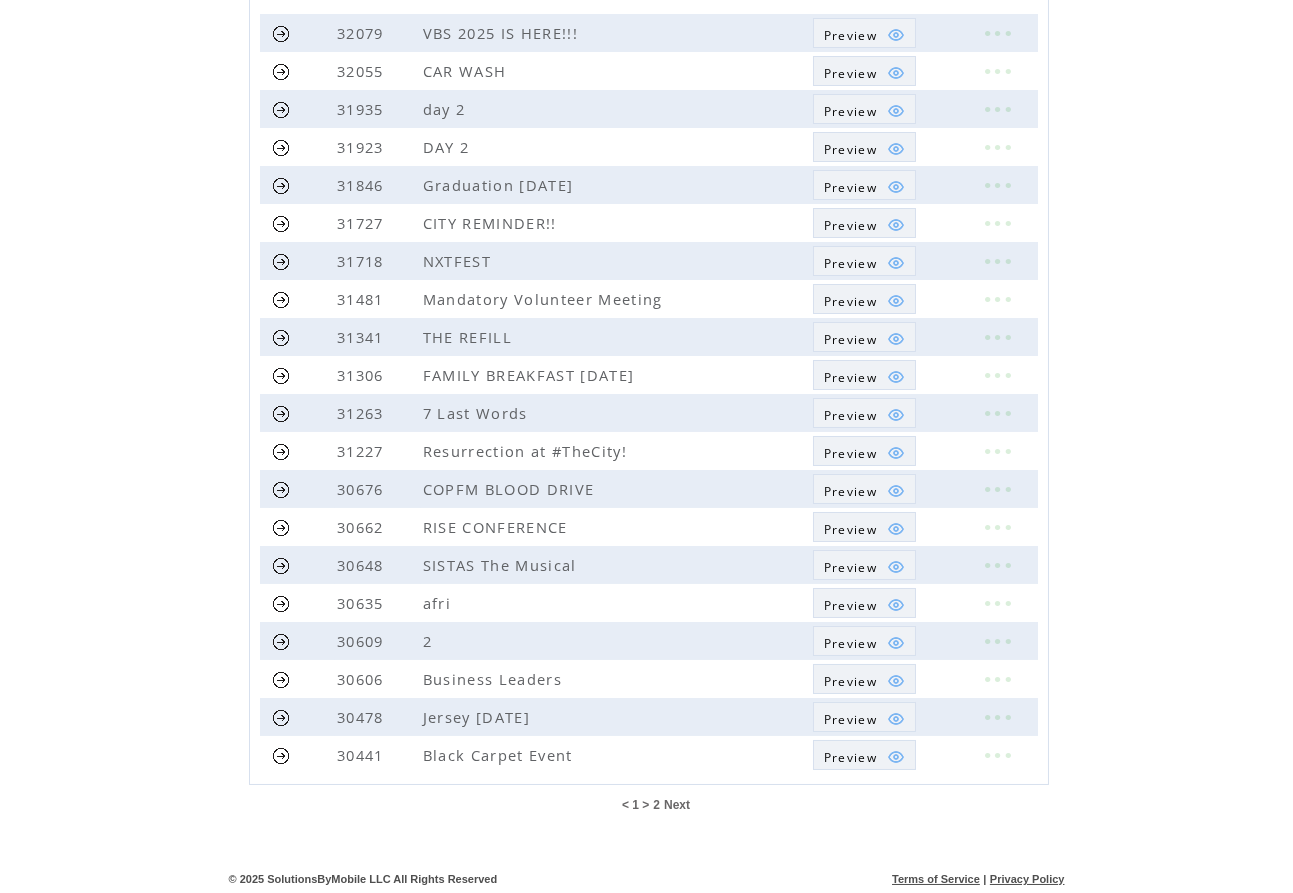 scroll, scrollTop: 271, scrollLeft: 0, axis: vertical 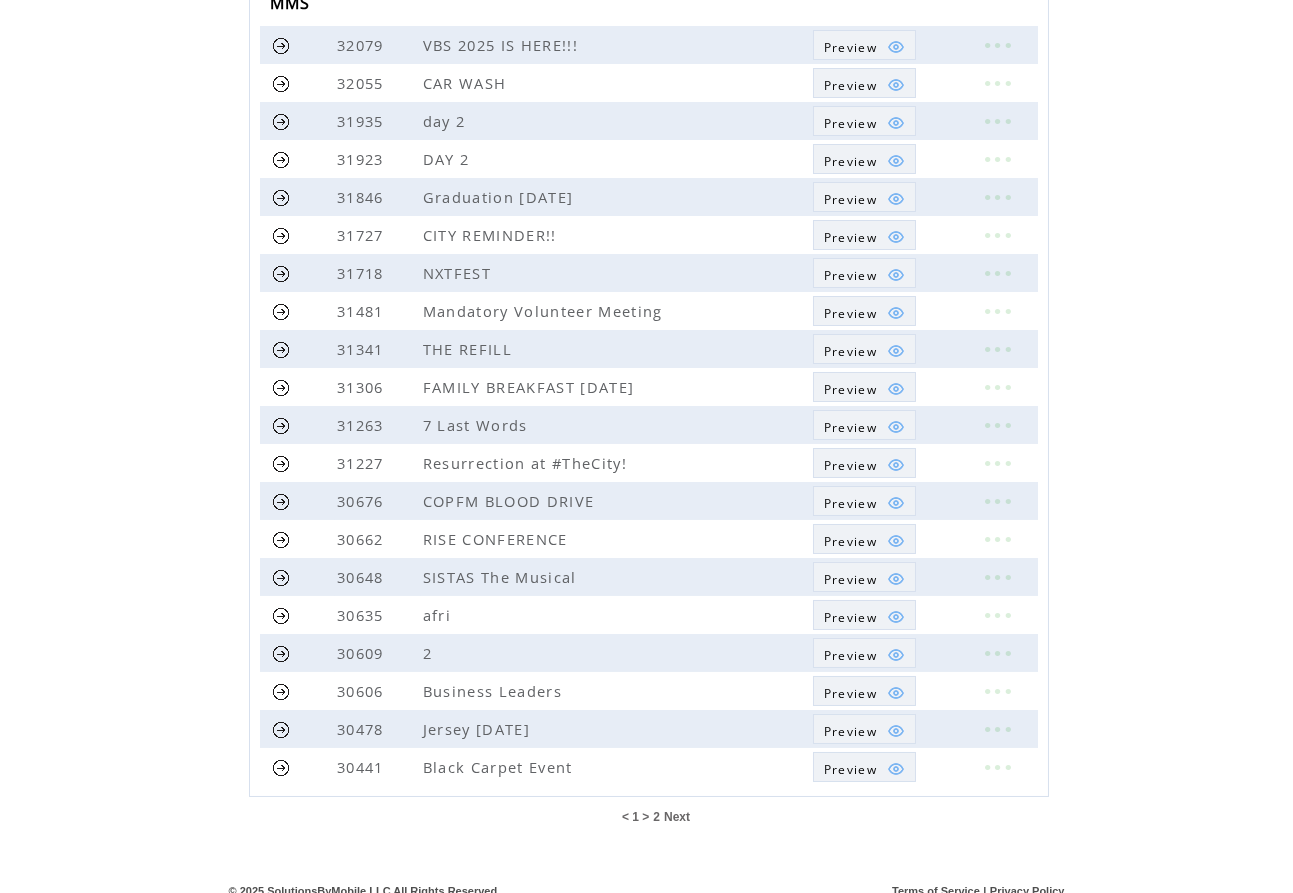 click on "Next" at bounding box center [677, 817] 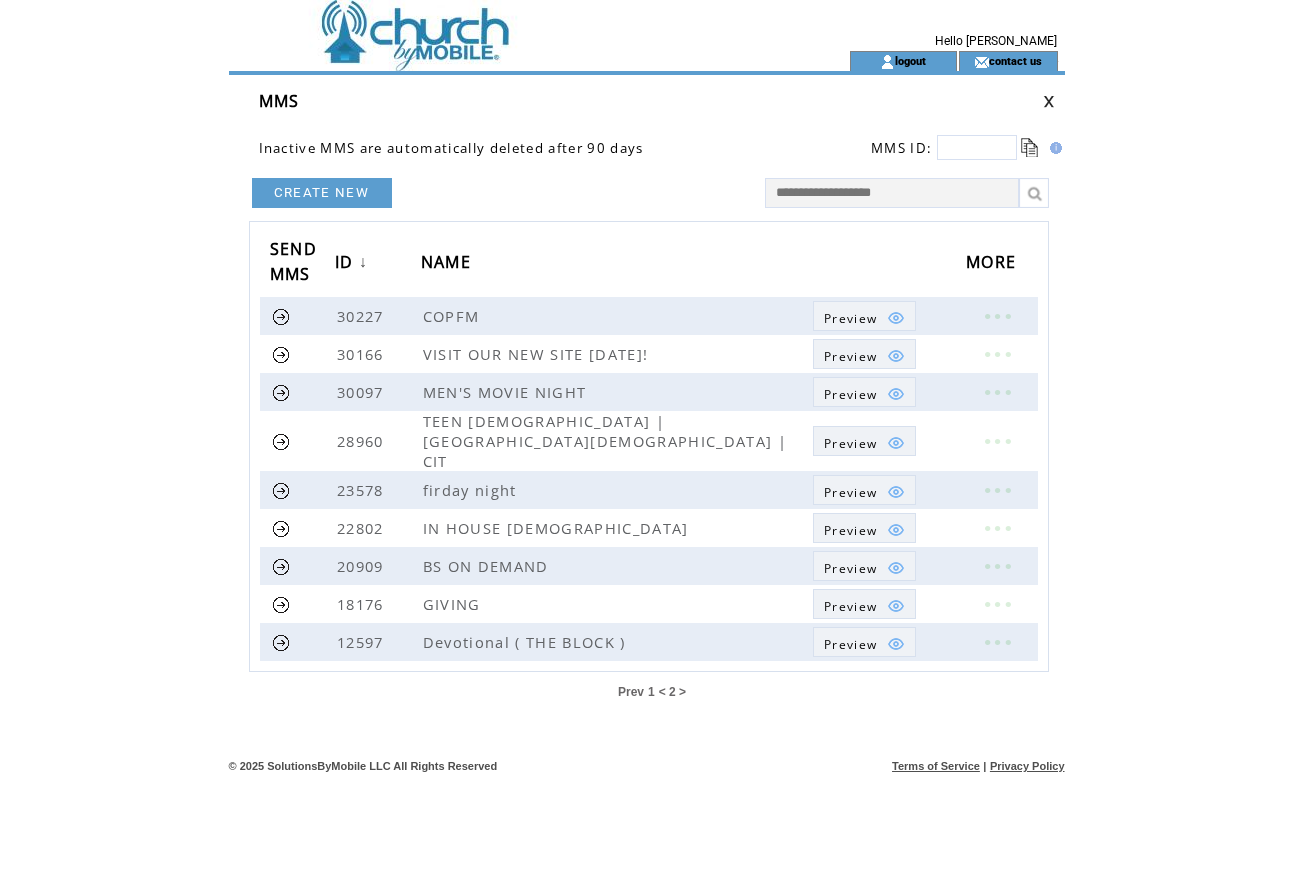 scroll, scrollTop: 0, scrollLeft: 0, axis: both 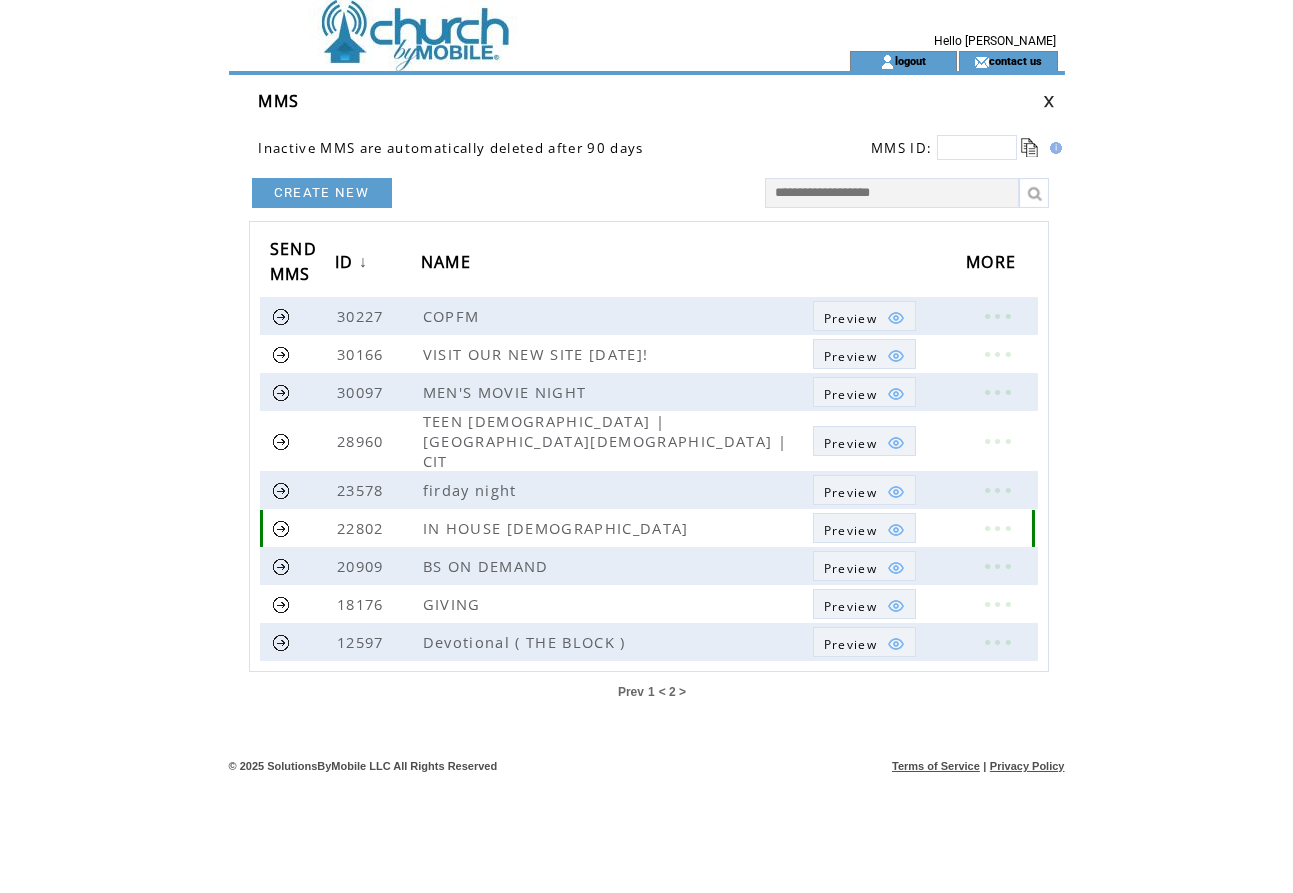 click at bounding box center (997, 528) 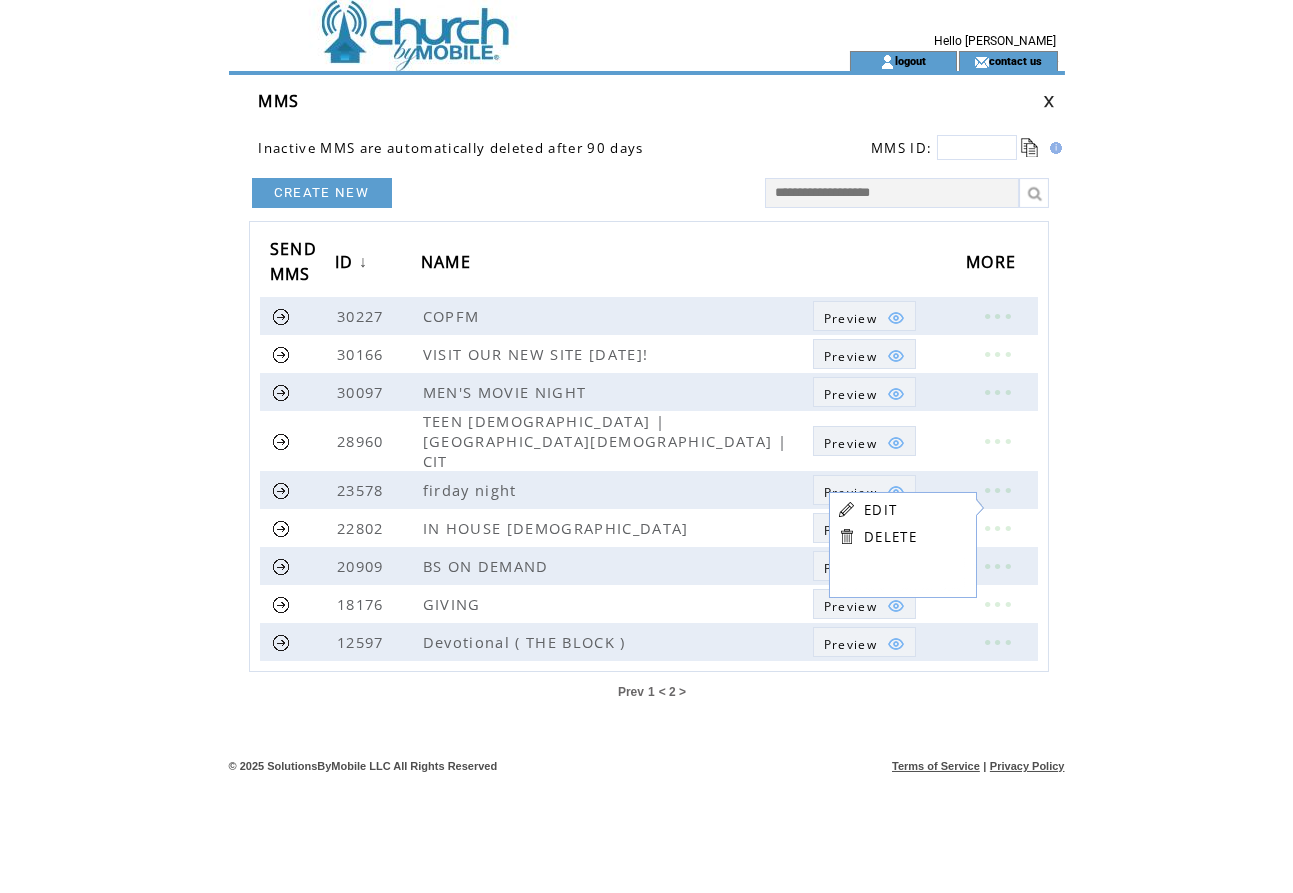 click on "EDIT DELETE" at bounding box center (877, 523) 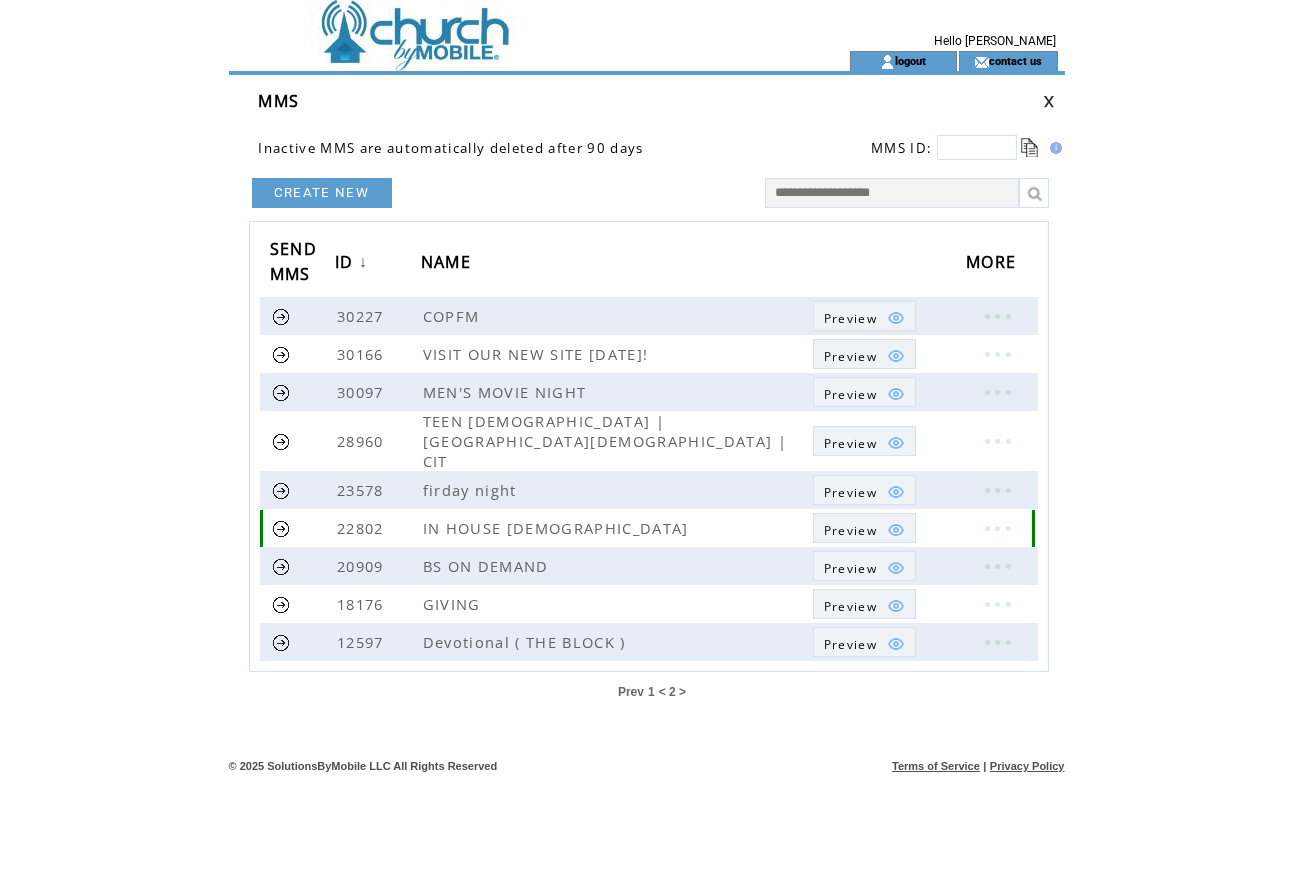 click at bounding box center (997, 528) 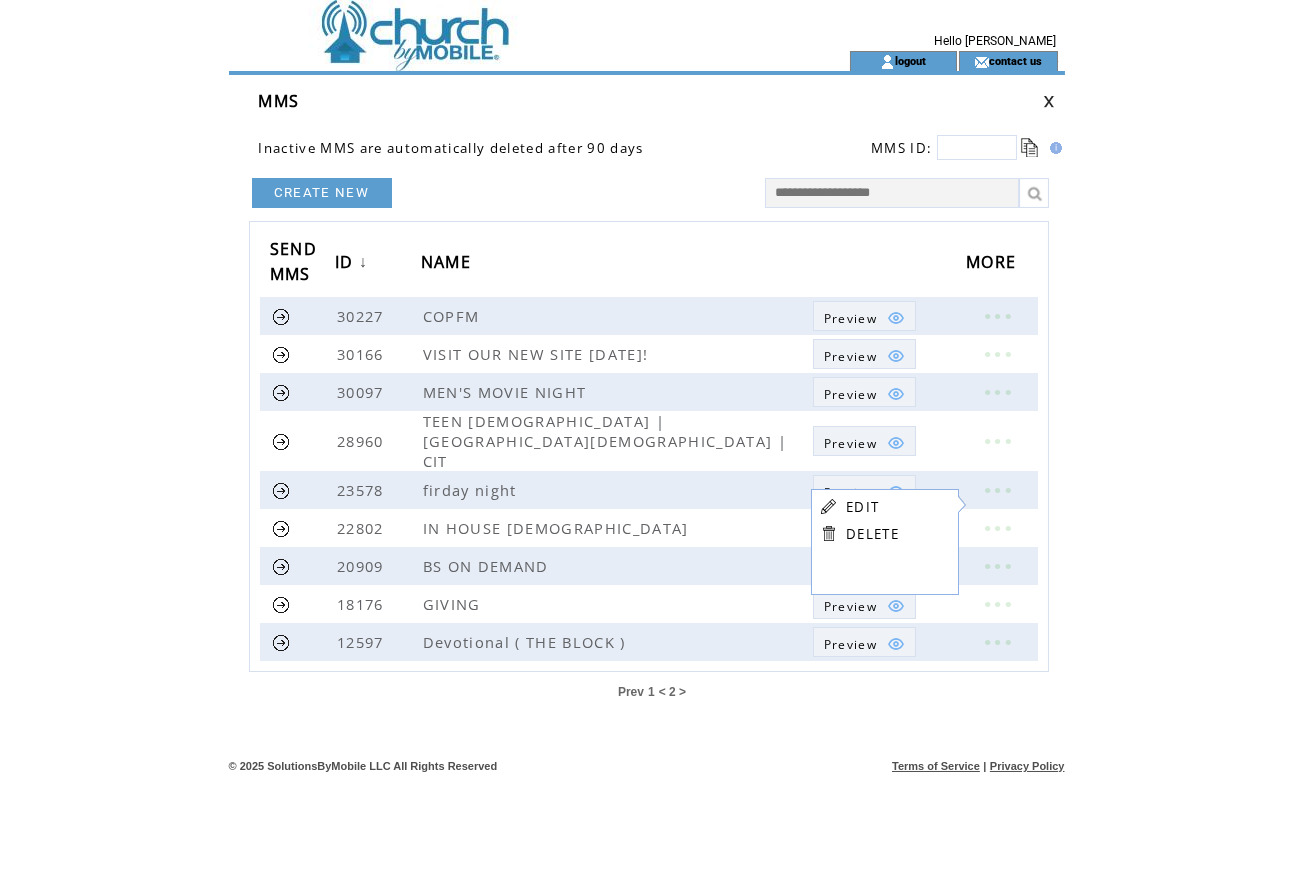click on "EDIT" at bounding box center (862, 507) 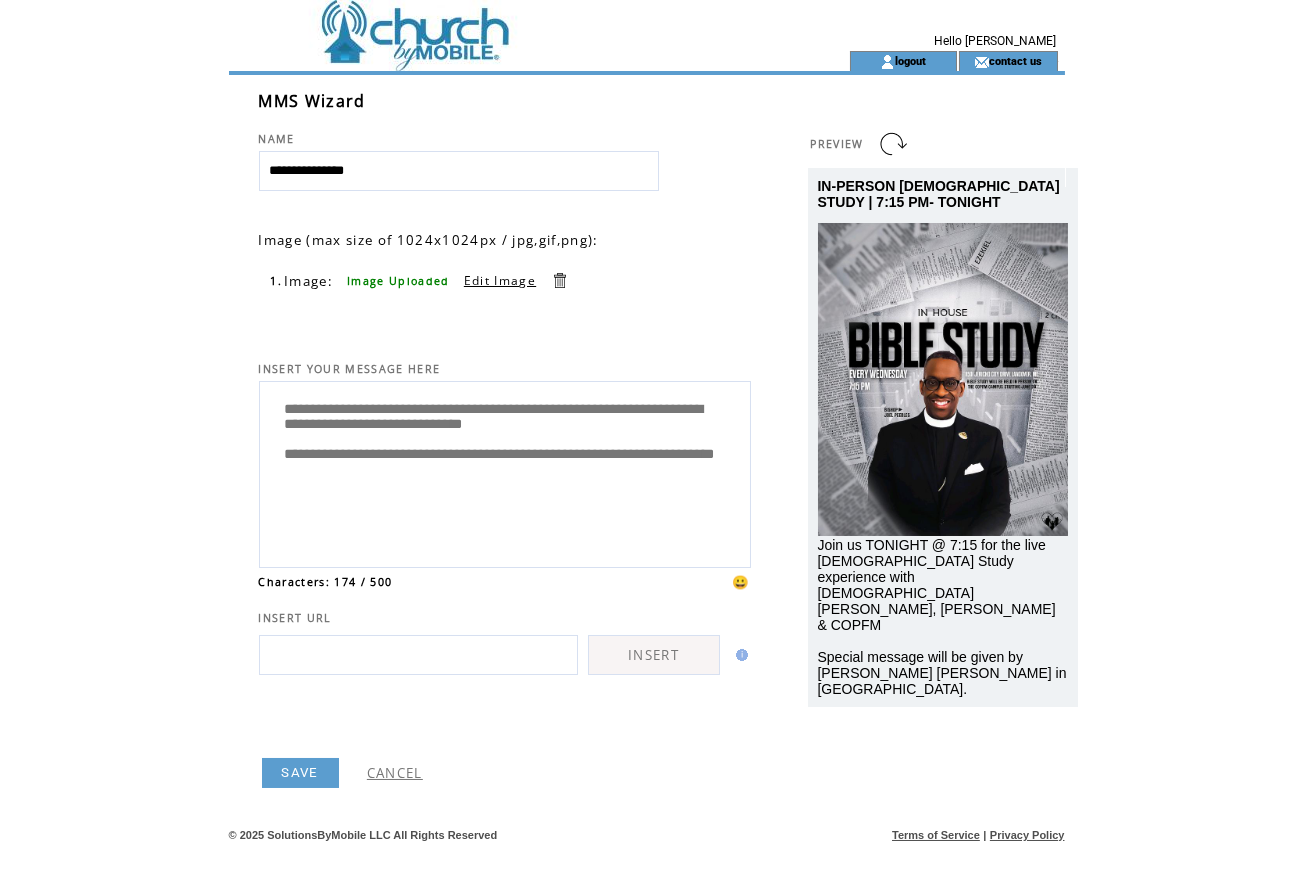 scroll, scrollTop: 0, scrollLeft: 0, axis: both 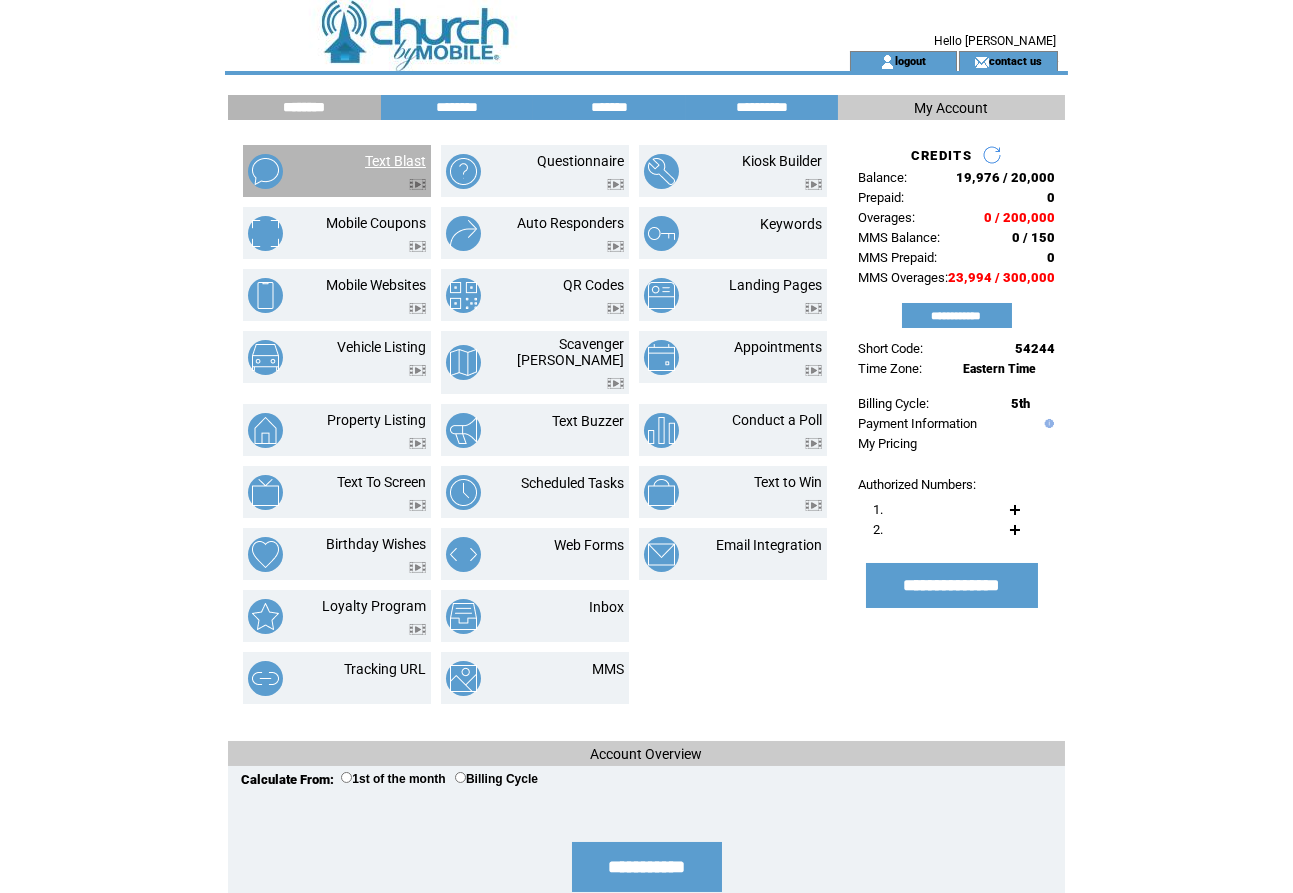 click on "Text Blast" at bounding box center [395, 161] 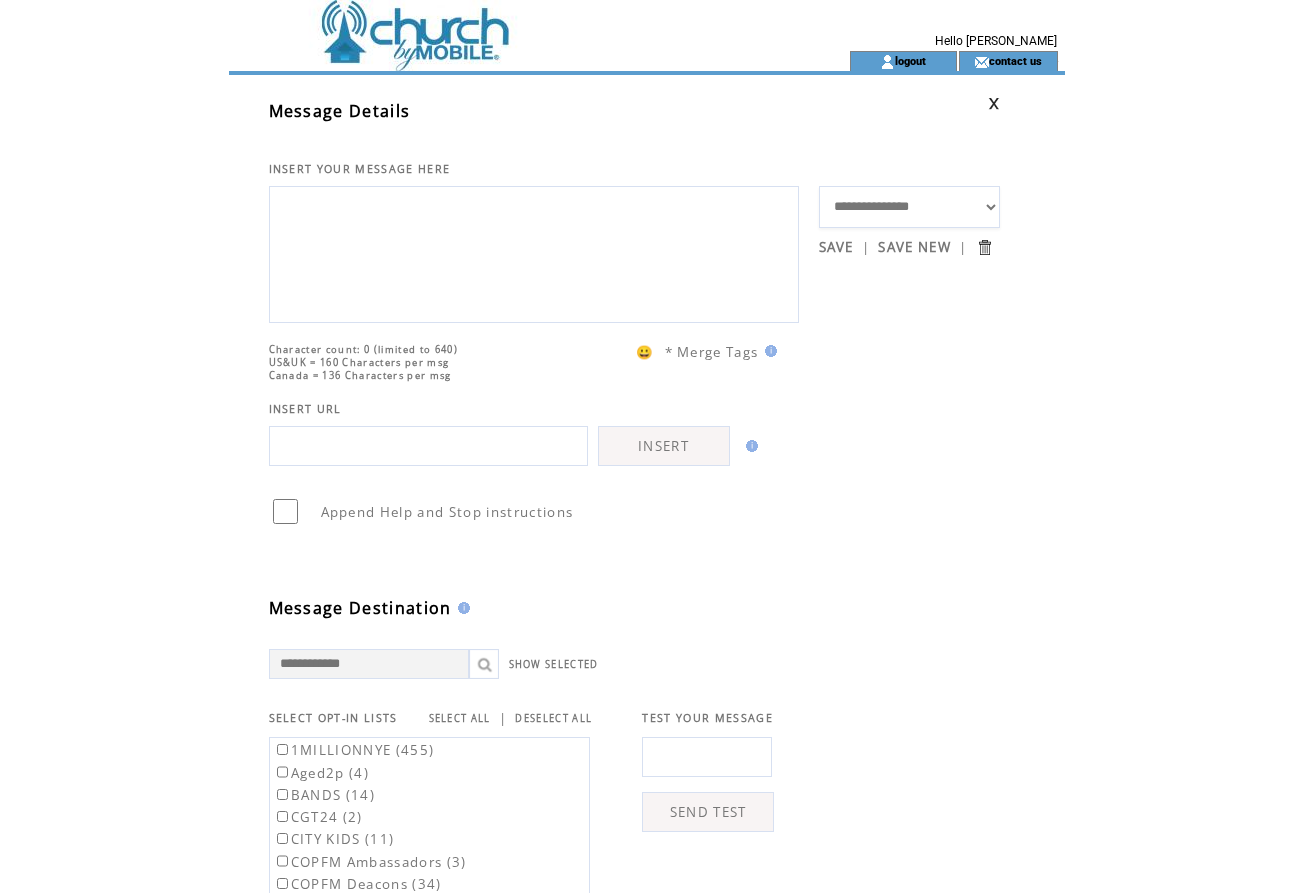 scroll, scrollTop: 0, scrollLeft: 0, axis: both 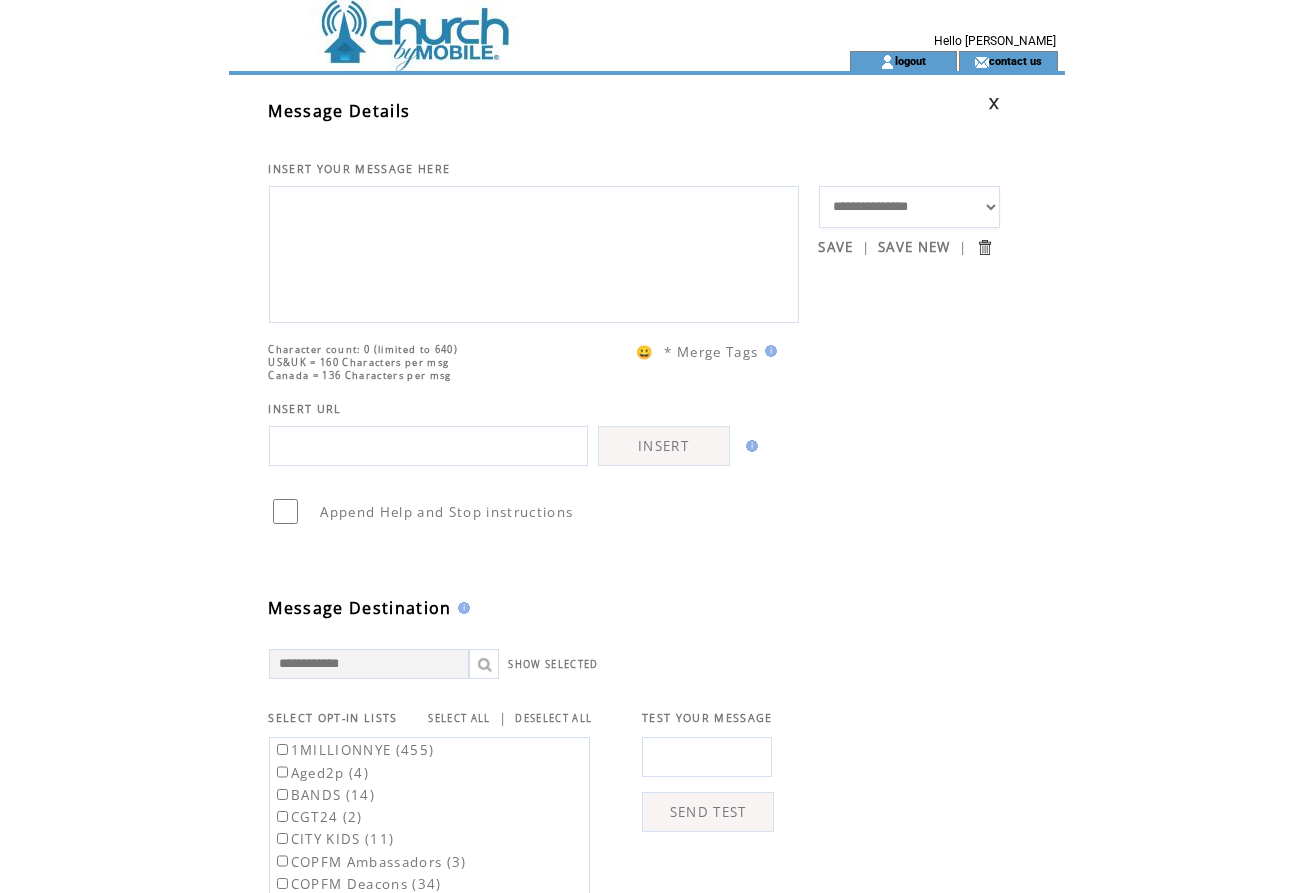 click at bounding box center [534, 252] 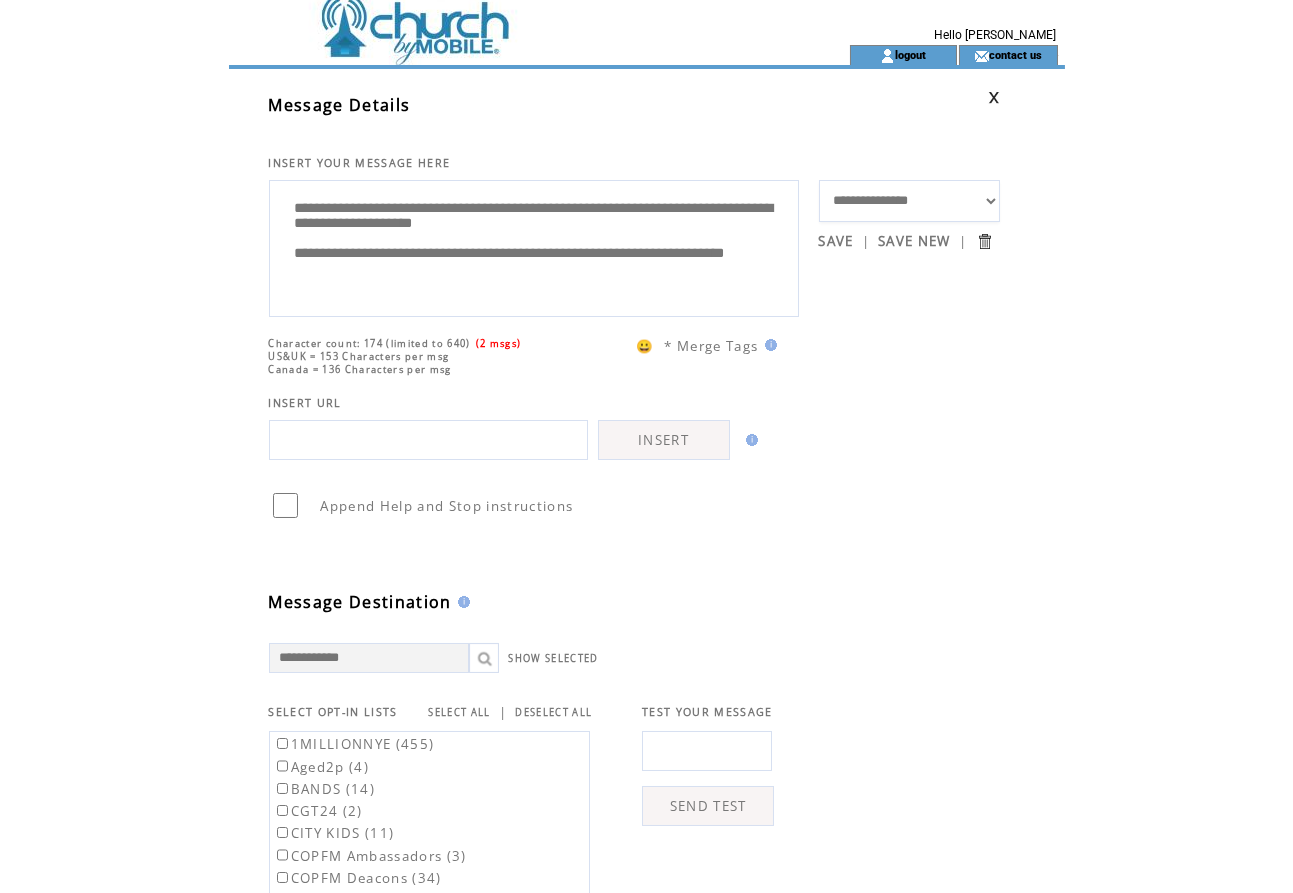 scroll, scrollTop: 13, scrollLeft: 1, axis: both 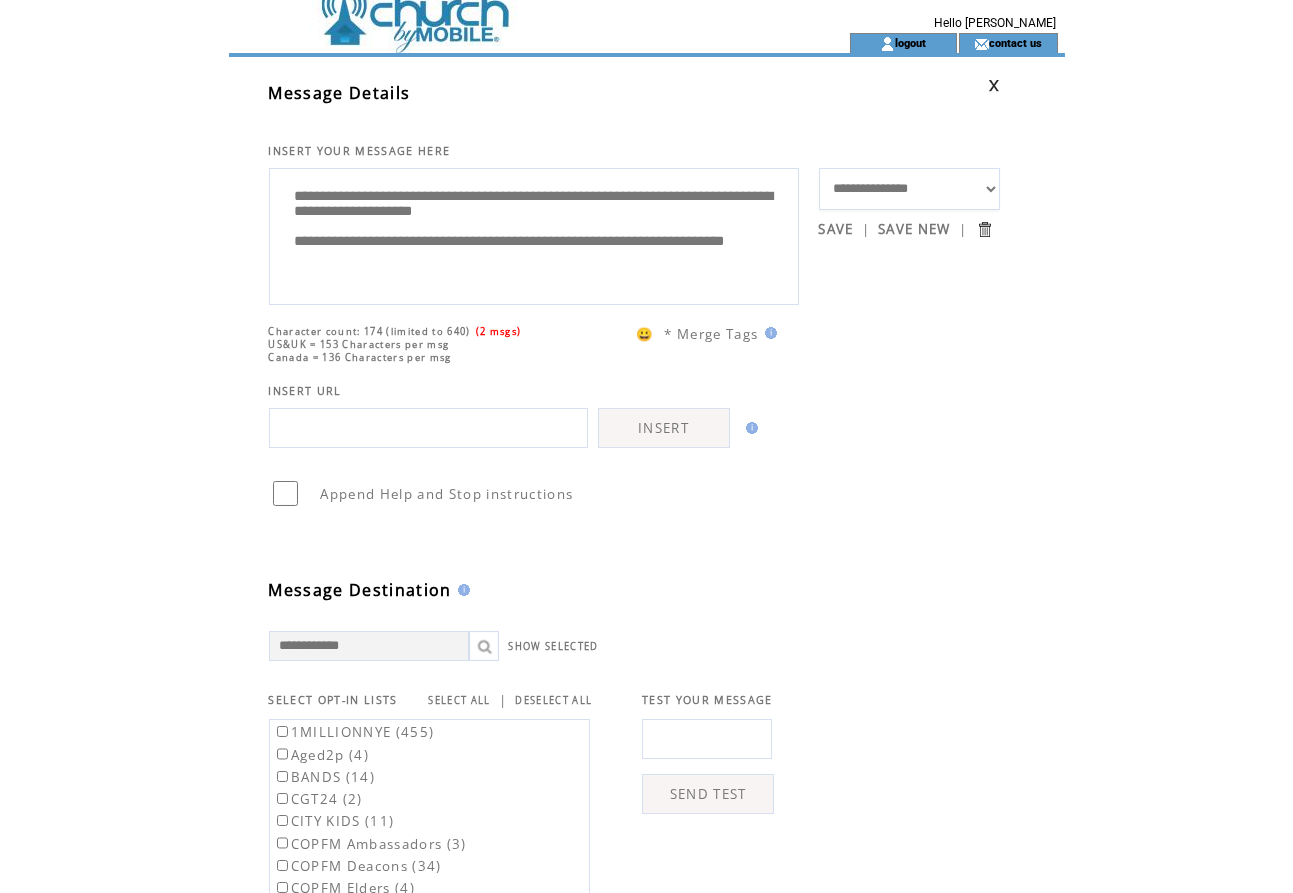 drag, startPoint x: 388, startPoint y: 219, endPoint x: 785, endPoint y: 225, distance: 397.04535 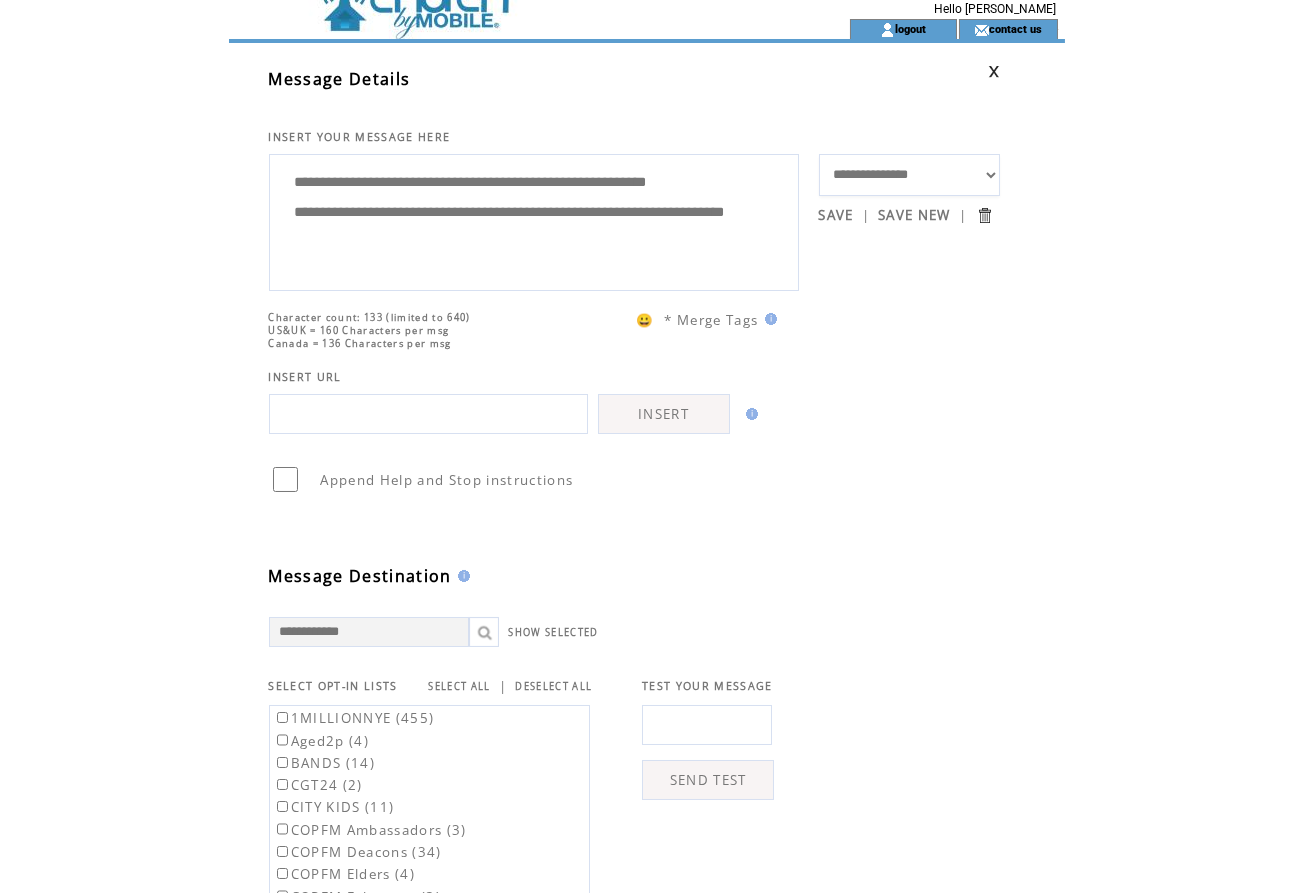 scroll, scrollTop: 26, scrollLeft: 0, axis: vertical 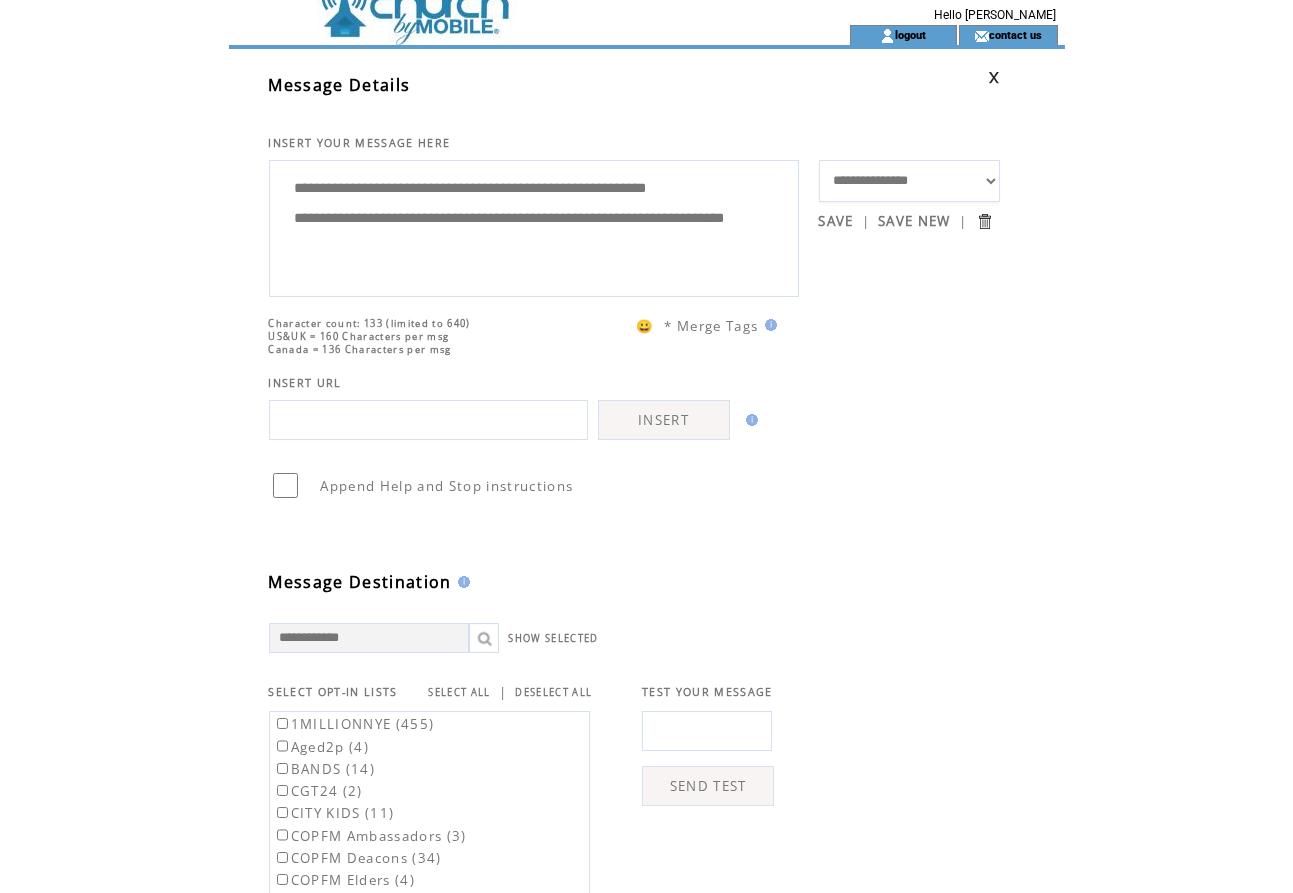 drag, startPoint x: 723, startPoint y: 252, endPoint x: 294, endPoint y: 258, distance: 429.04196 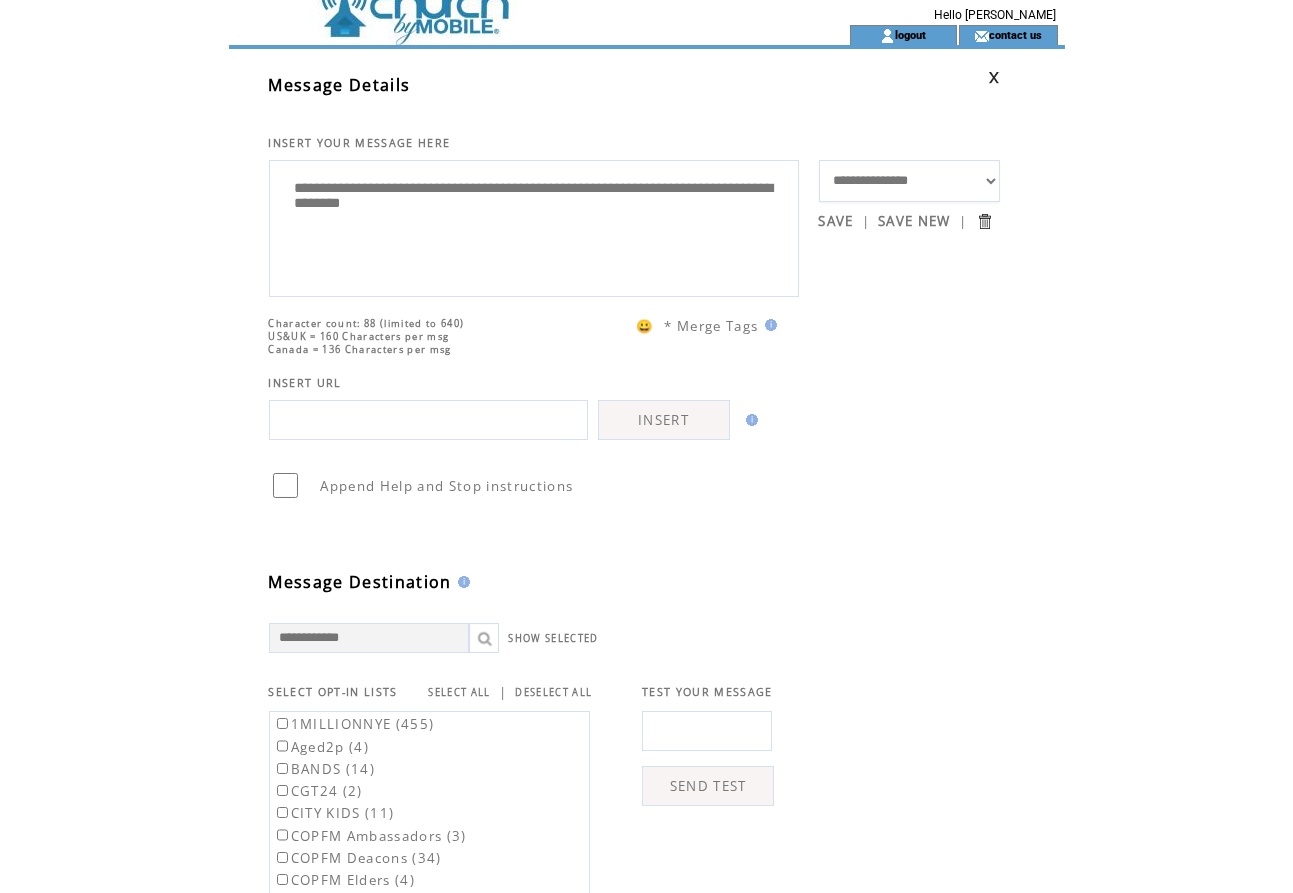 scroll, scrollTop: 2, scrollLeft: 0, axis: vertical 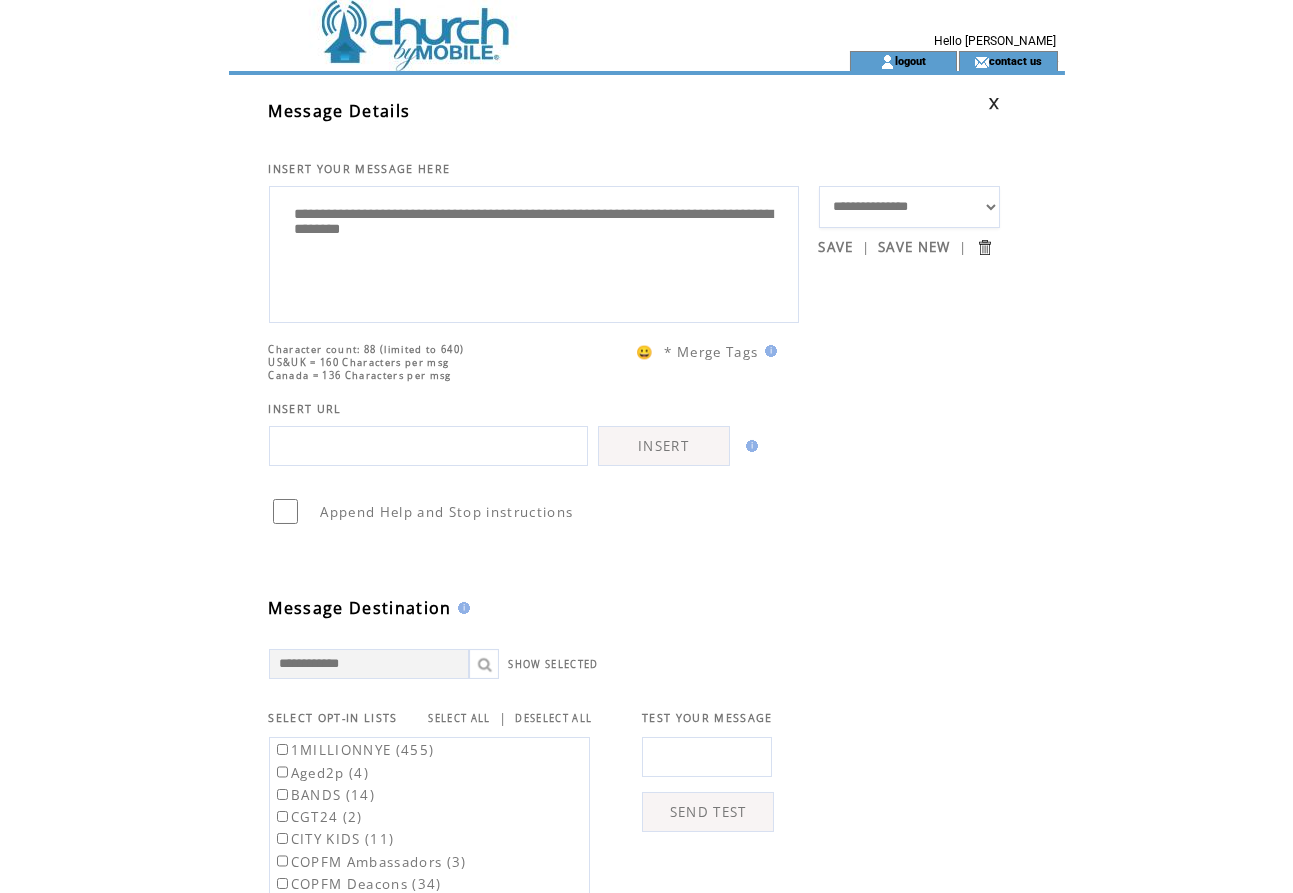 click on "**********" at bounding box center (534, 252) 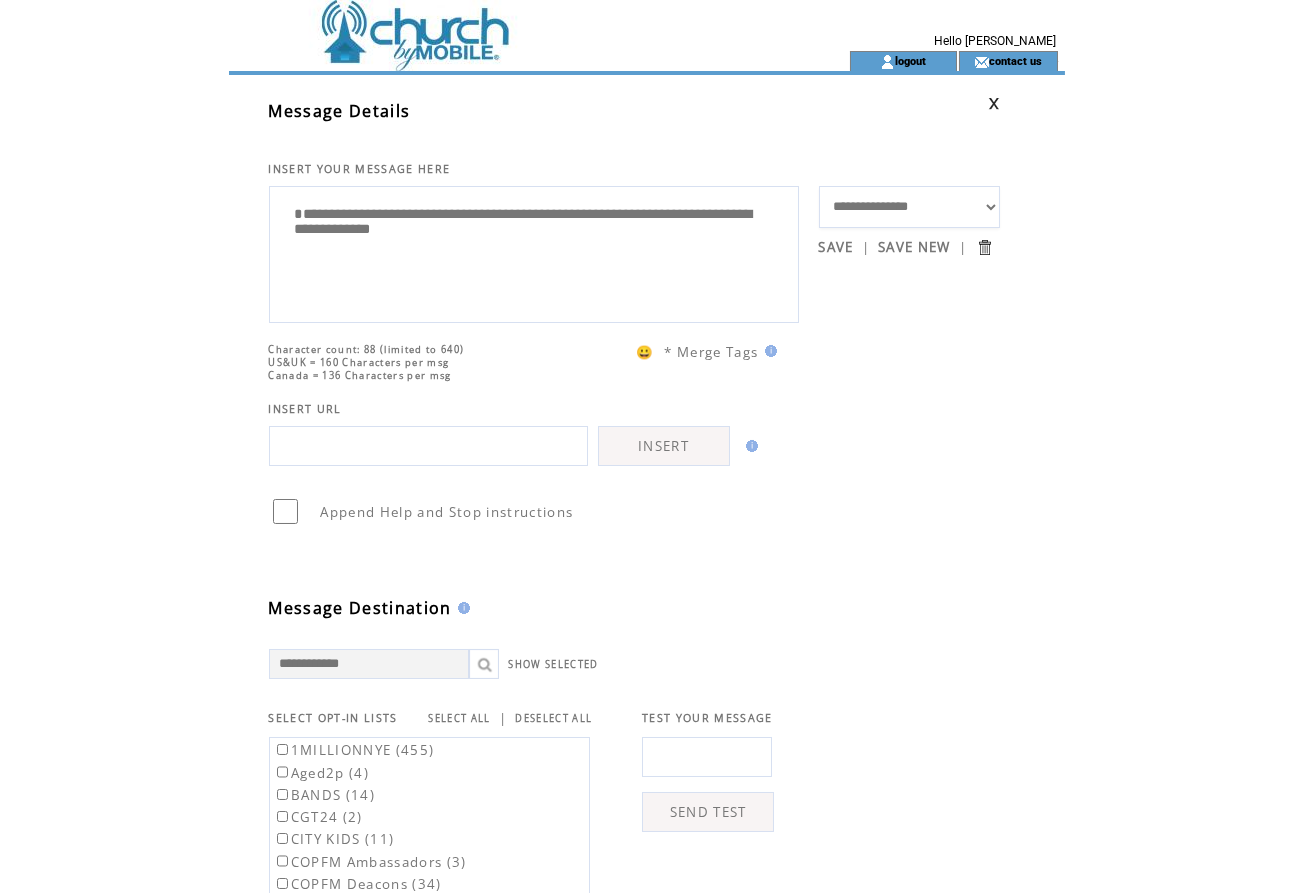 click on "**********" at bounding box center [534, 252] 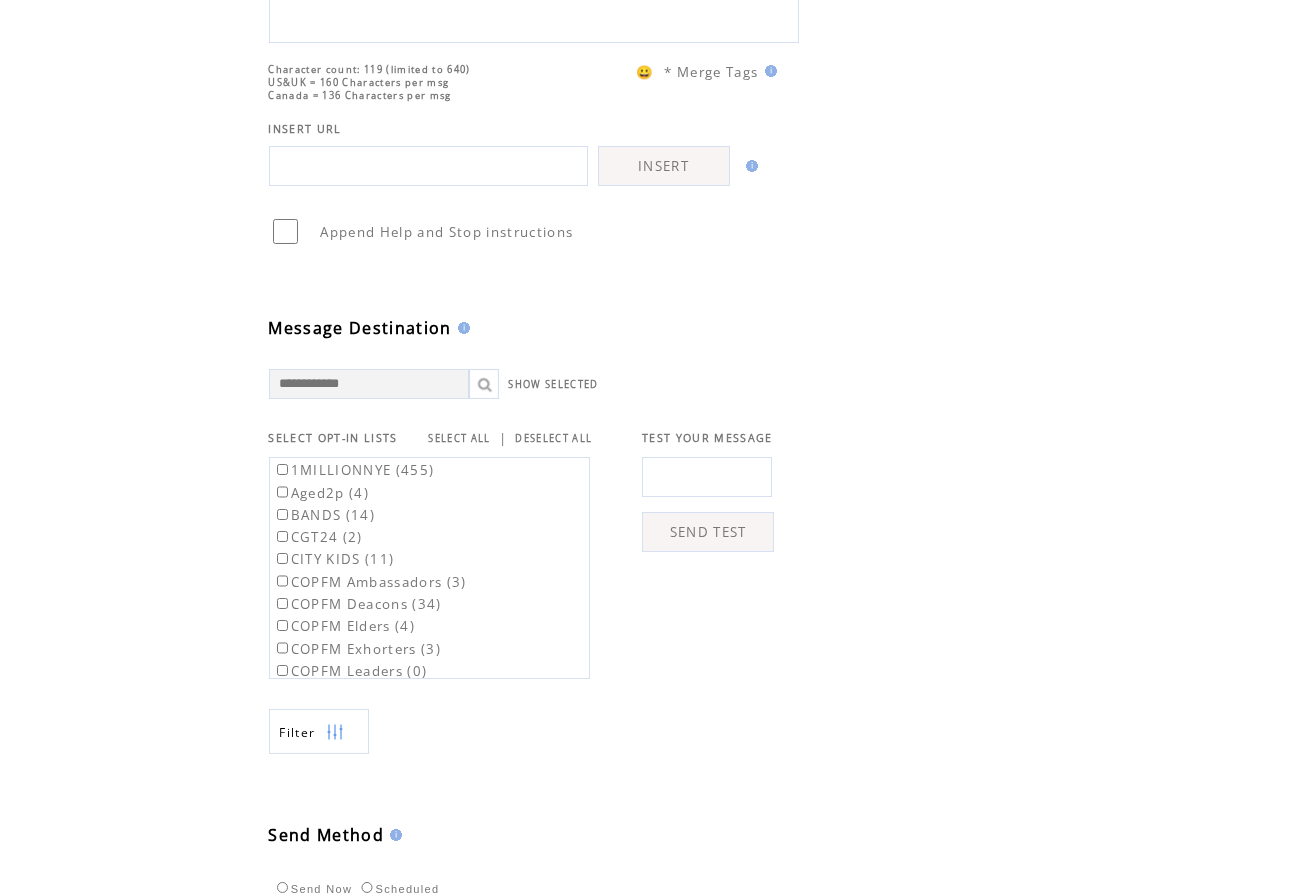 scroll, scrollTop: 289, scrollLeft: 0, axis: vertical 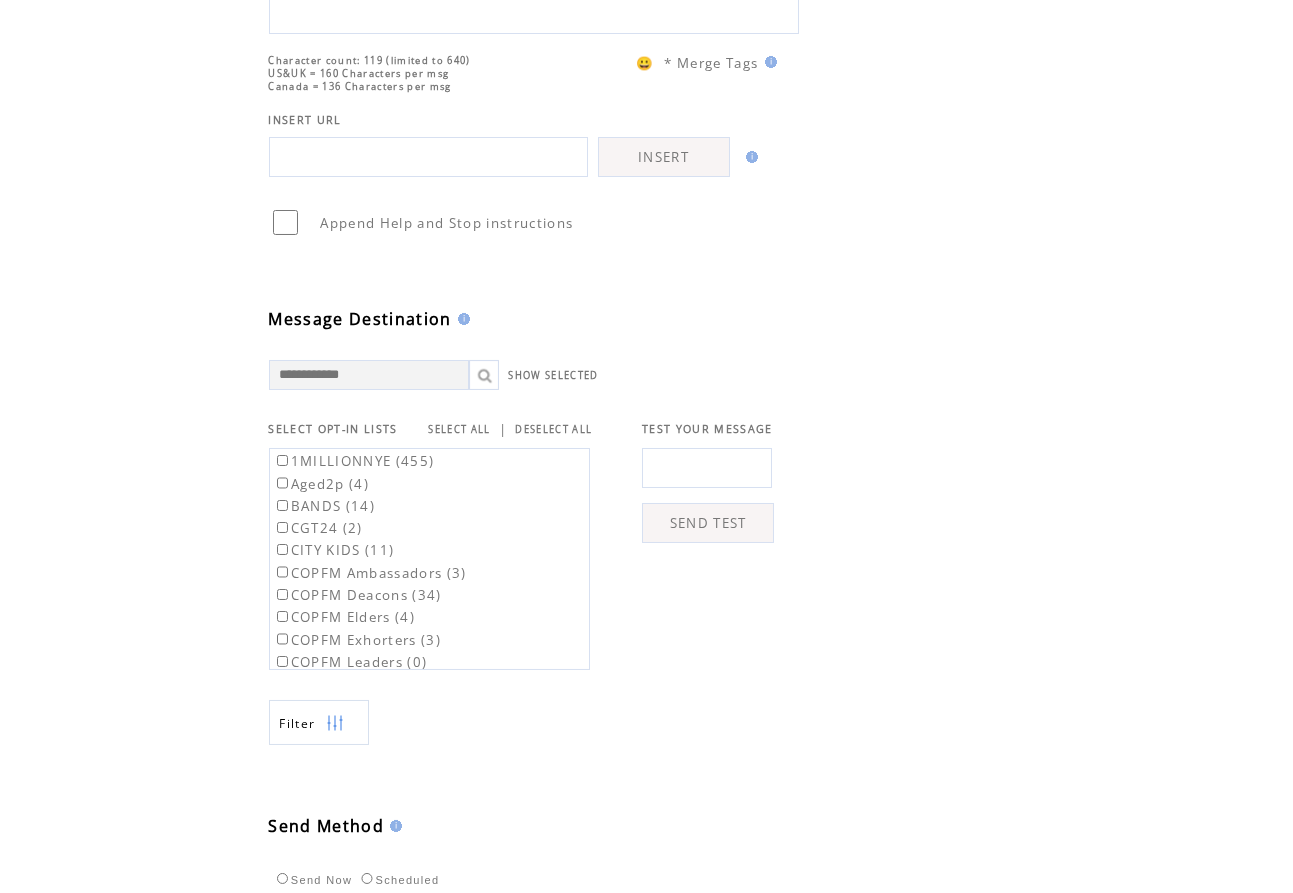 type on "**********" 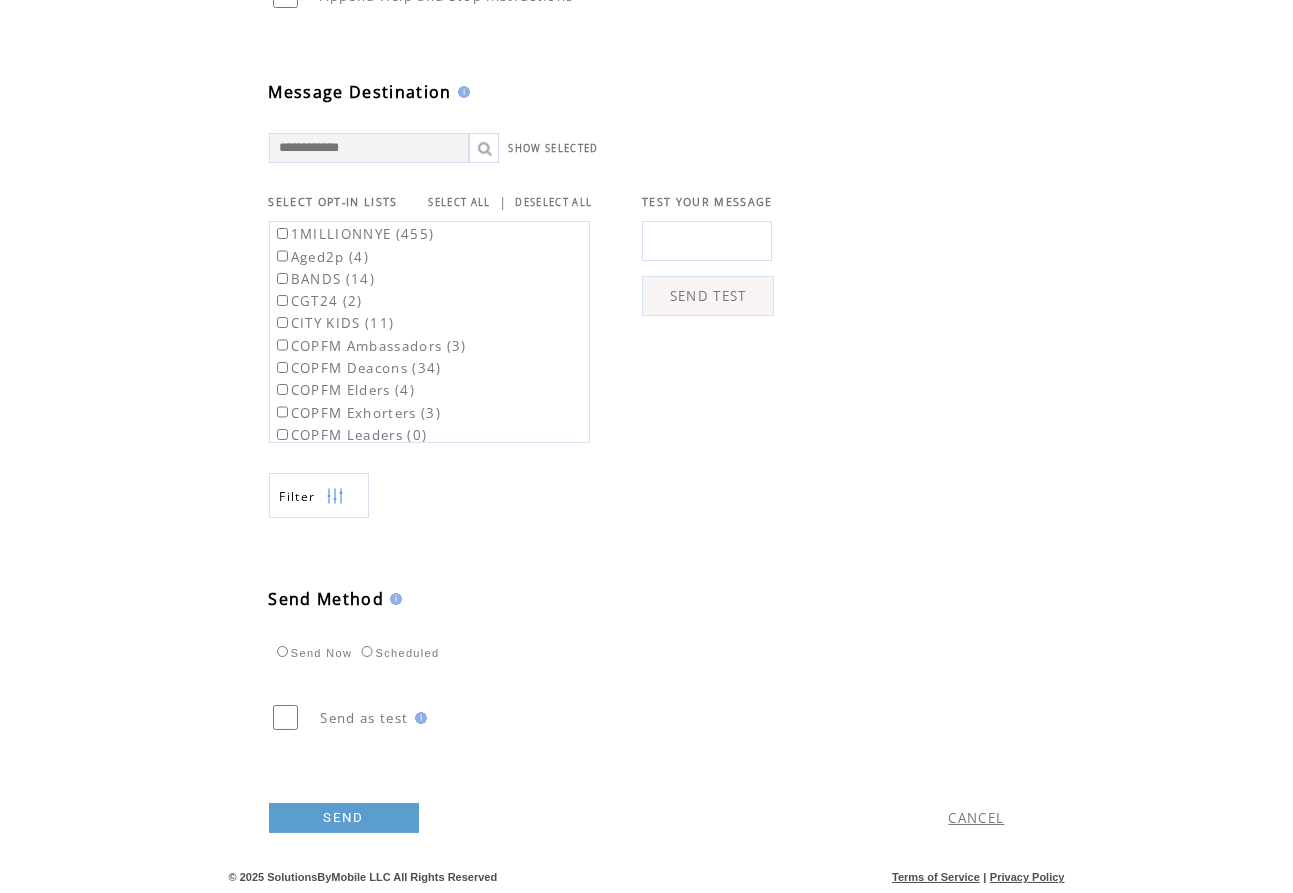 scroll, scrollTop: 544, scrollLeft: 0, axis: vertical 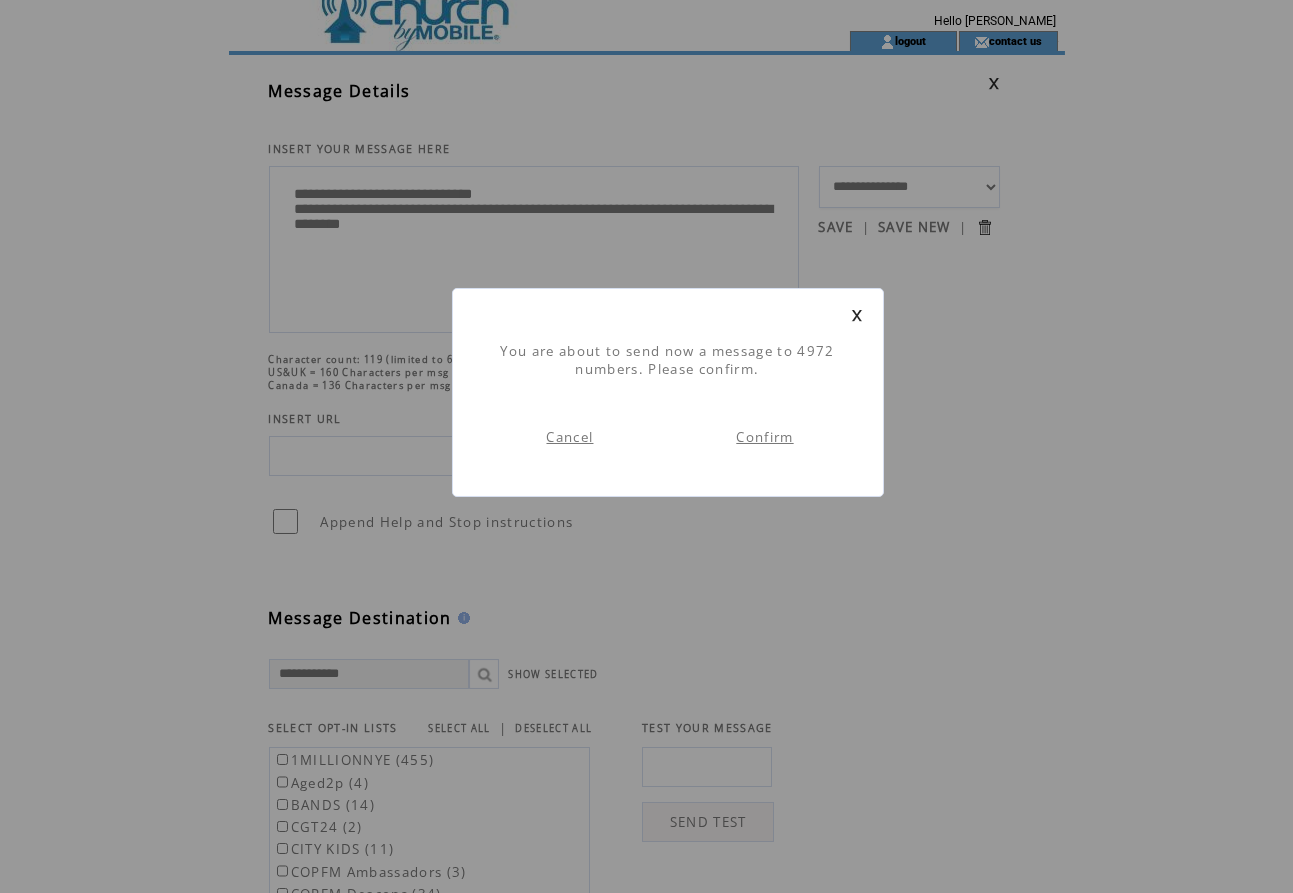 click on "Confirm" at bounding box center (764, 437) 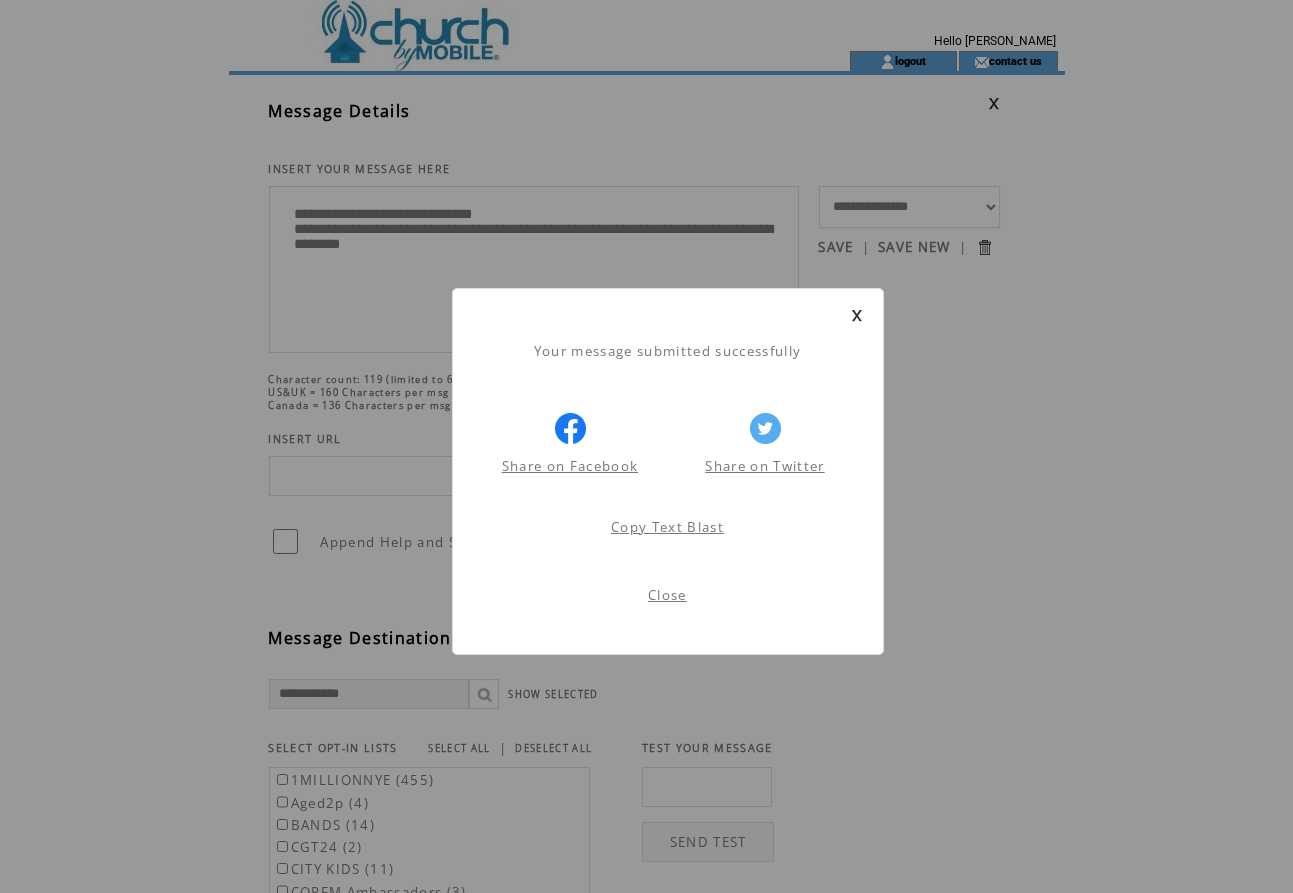 scroll, scrollTop: 1, scrollLeft: 0, axis: vertical 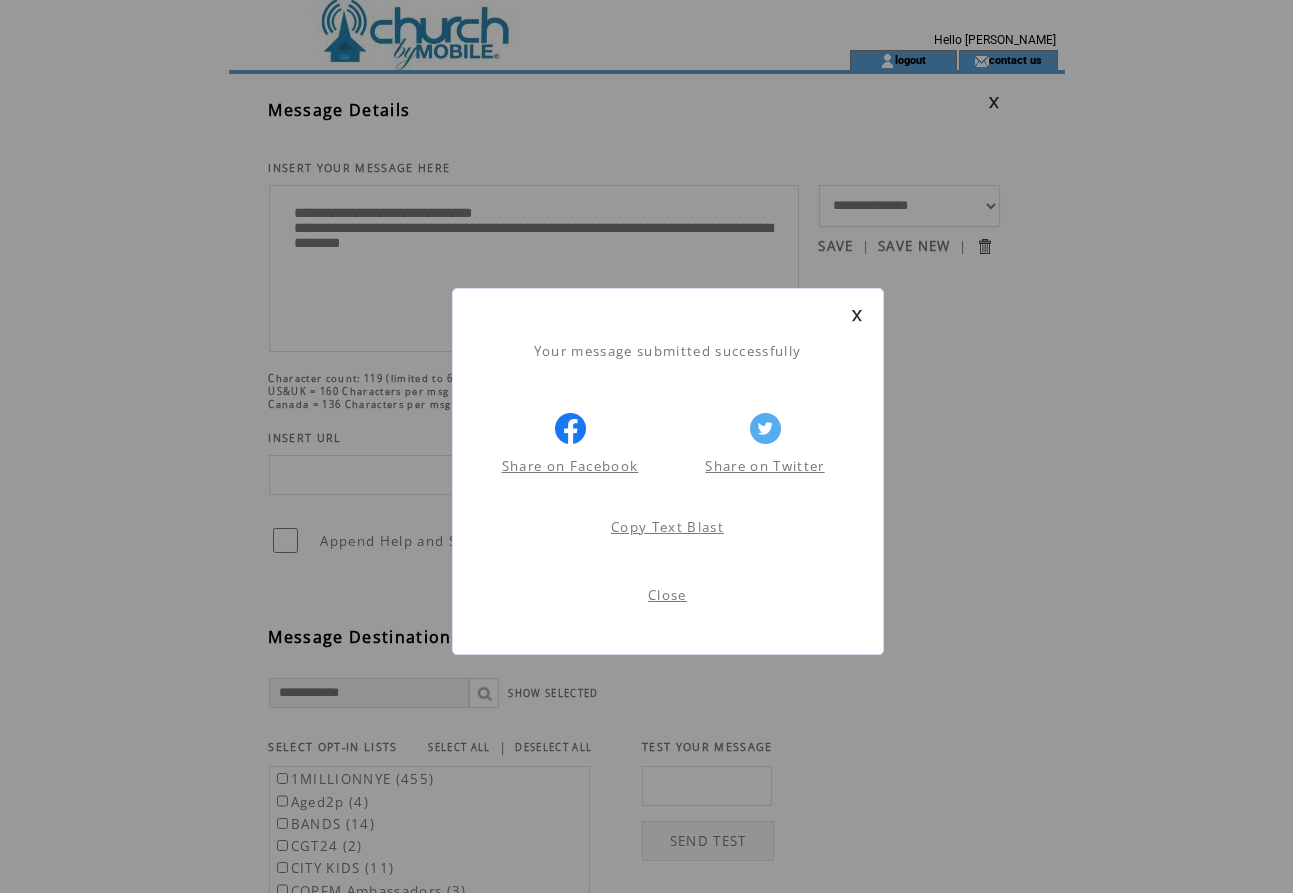 click at bounding box center (857, 315) 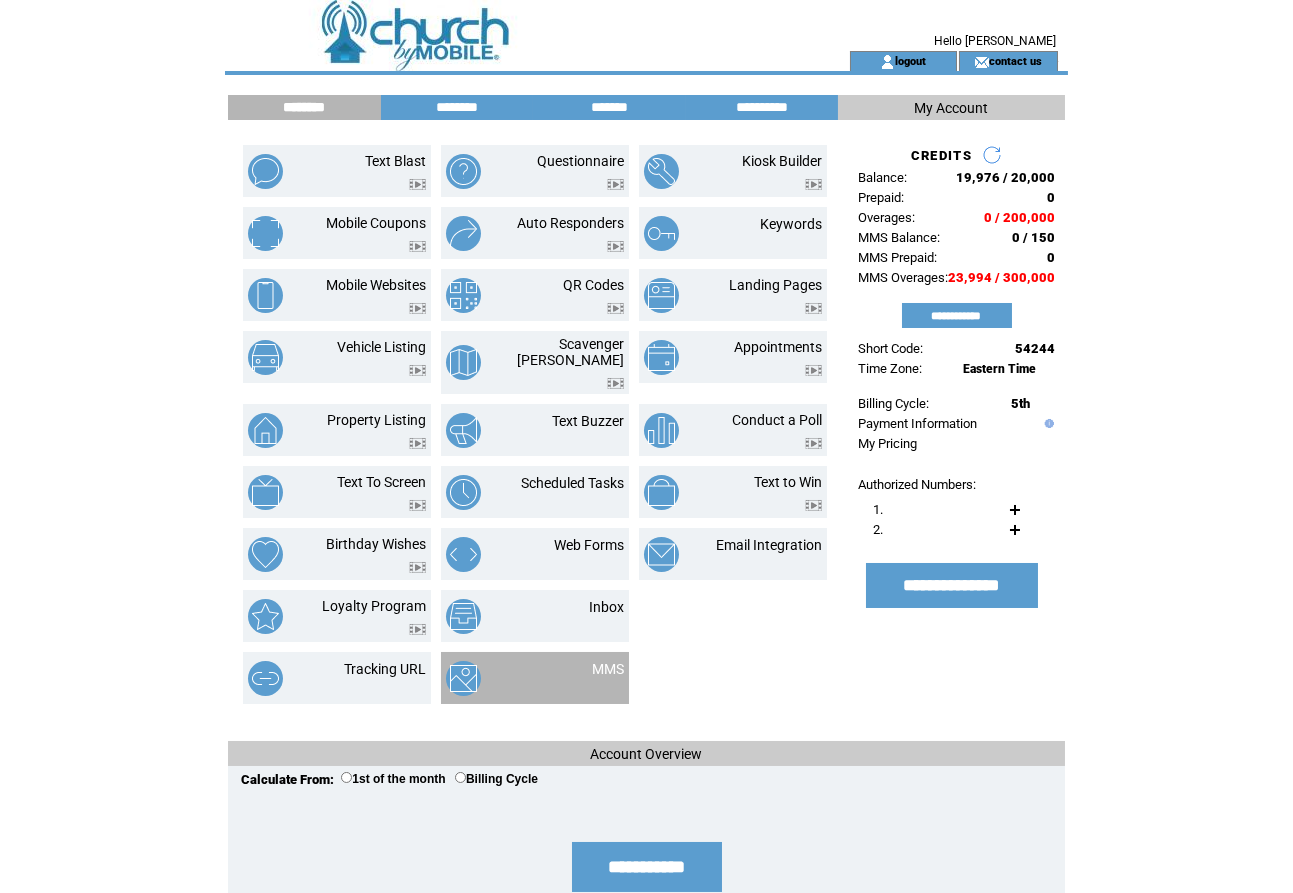 scroll, scrollTop: 0, scrollLeft: 0, axis: both 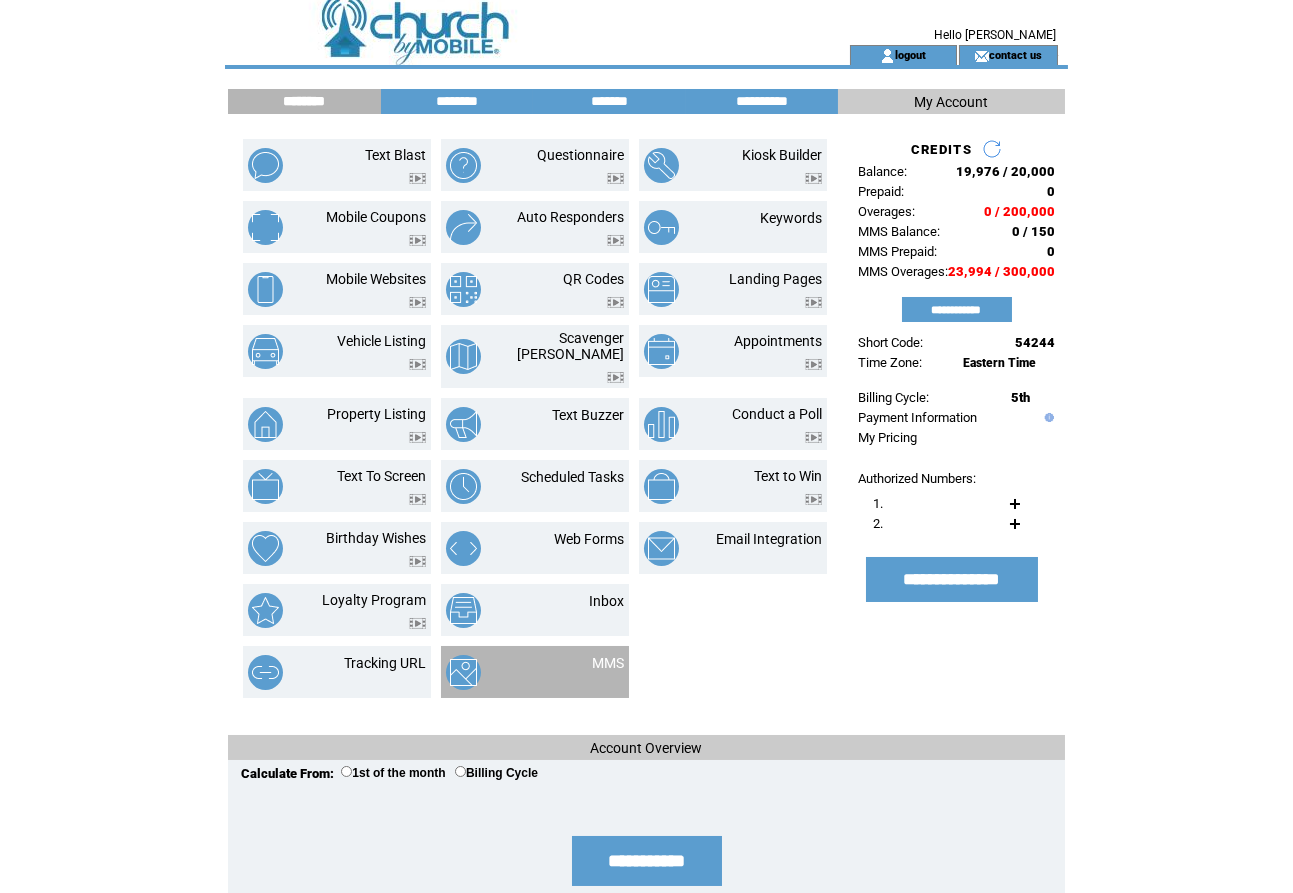 click at bounding box center (608, 674) 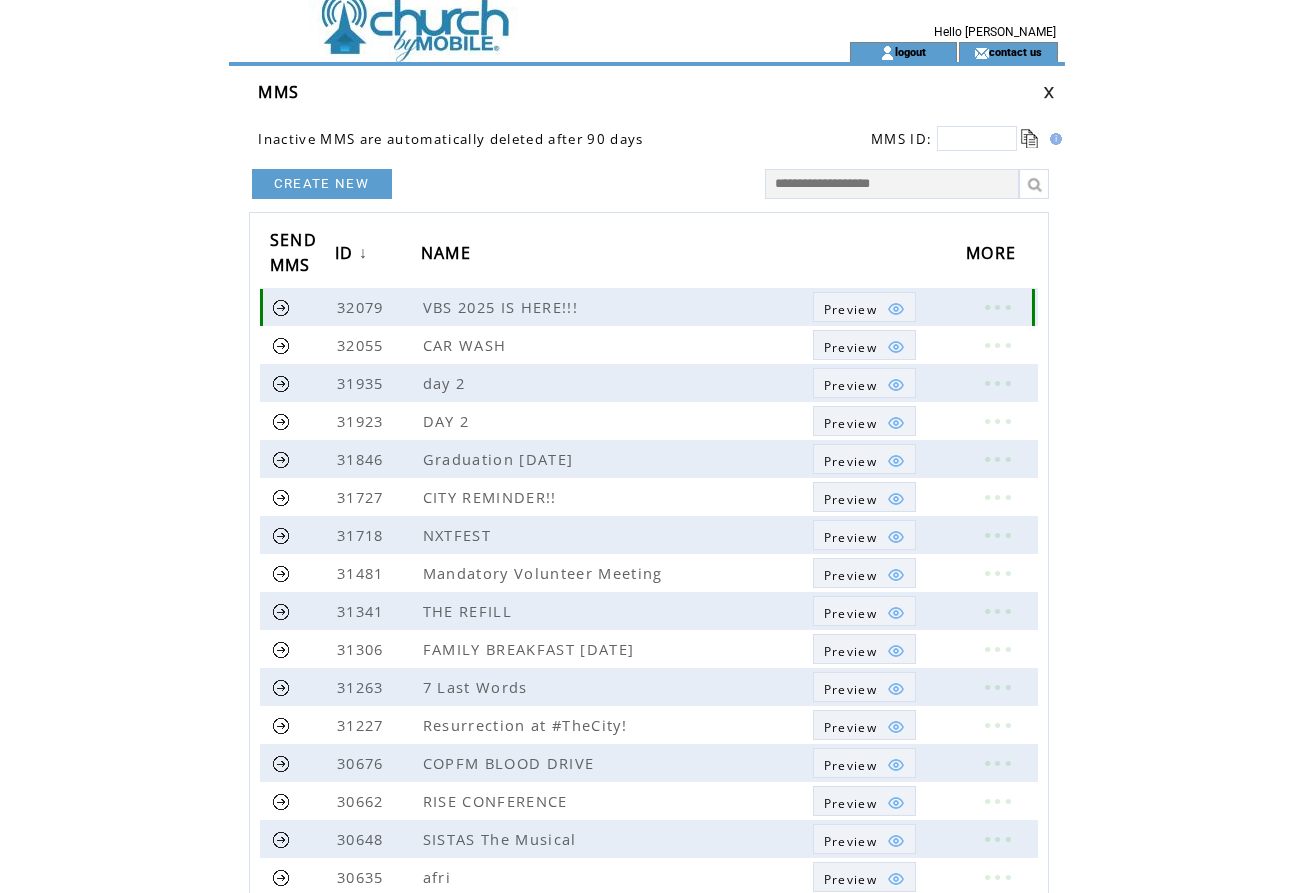 scroll, scrollTop: 12, scrollLeft: 0, axis: vertical 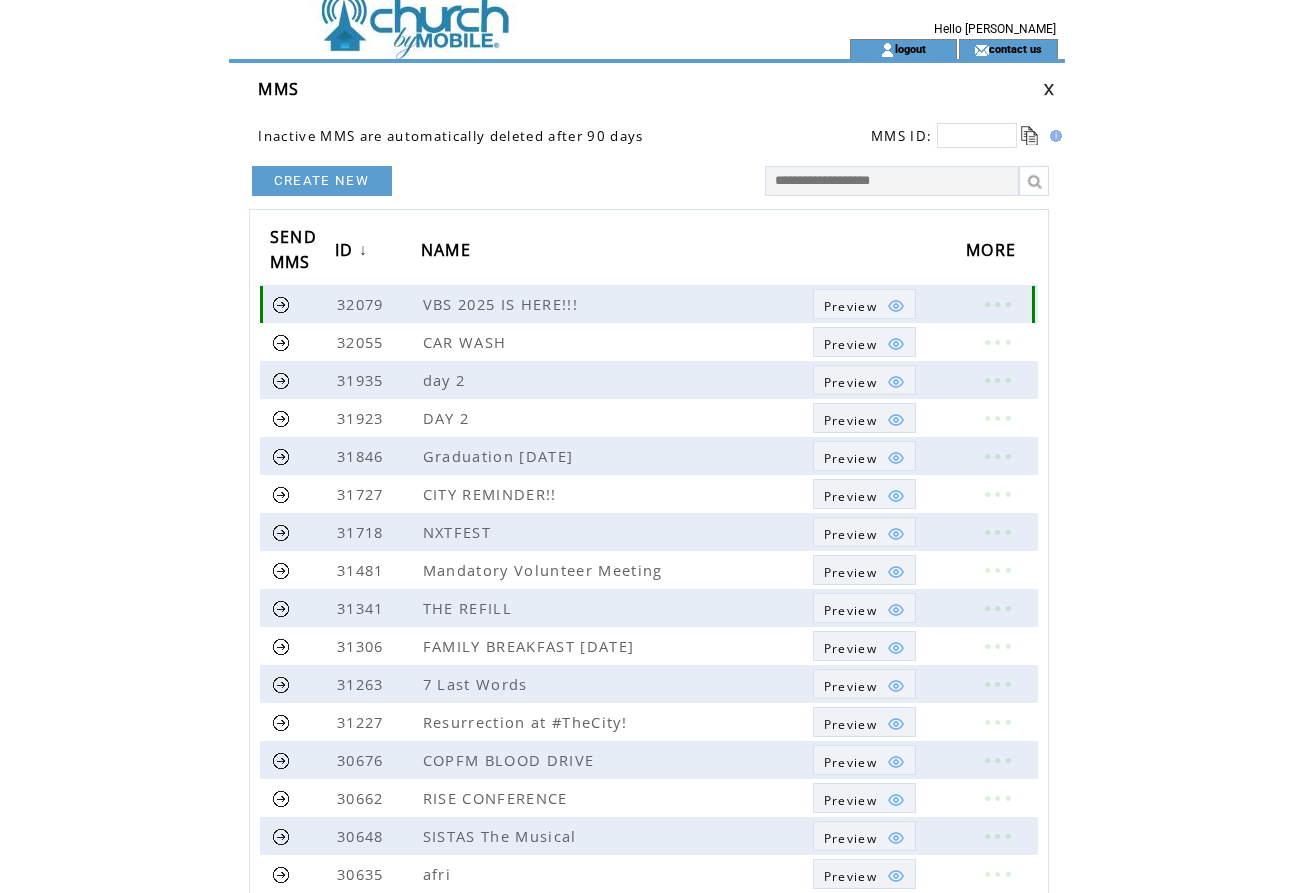 click at bounding box center (281, 304) 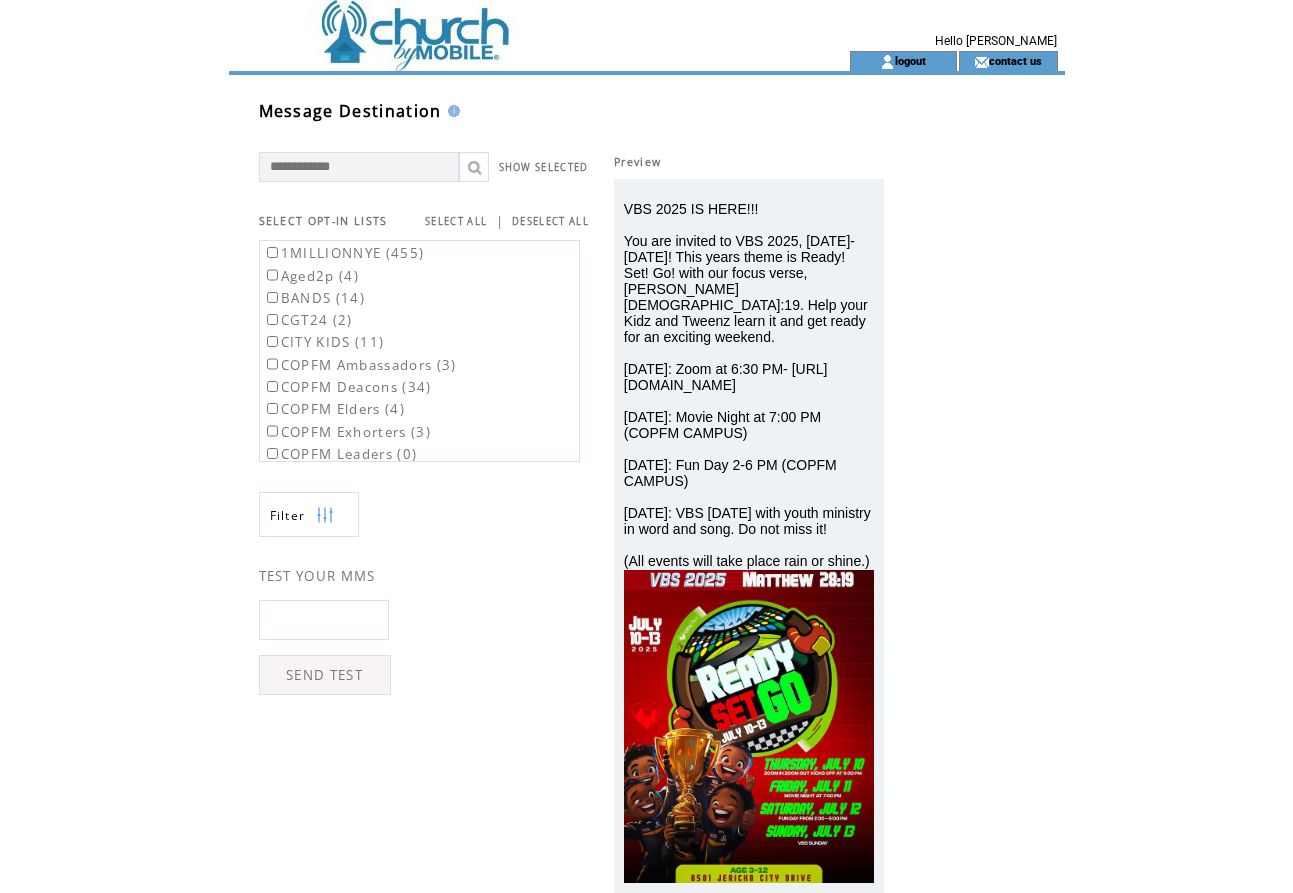 scroll, scrollTop: 0, scrollLeft: 0, axis: both 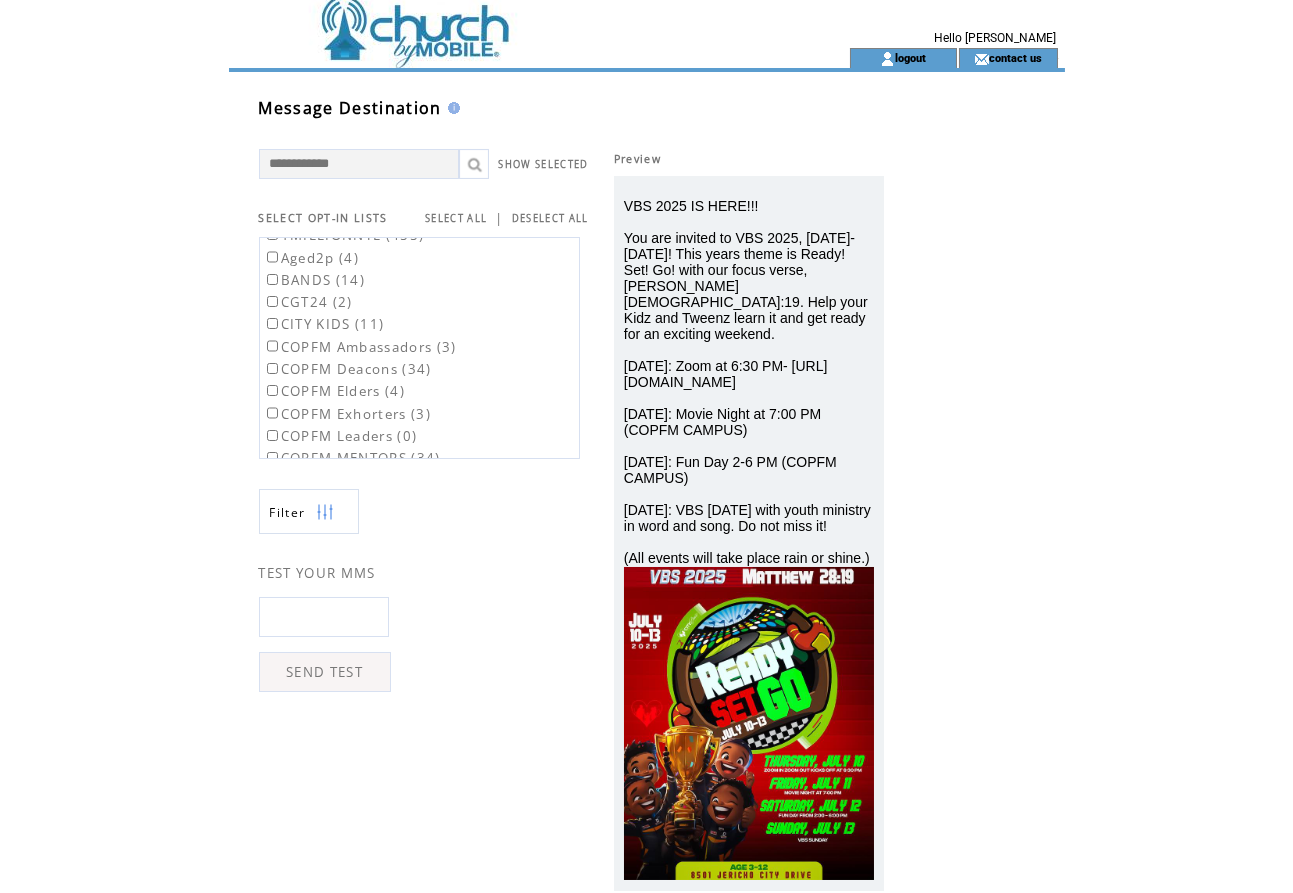 click on "SELECT ALL" at bounding box center [456, 218] 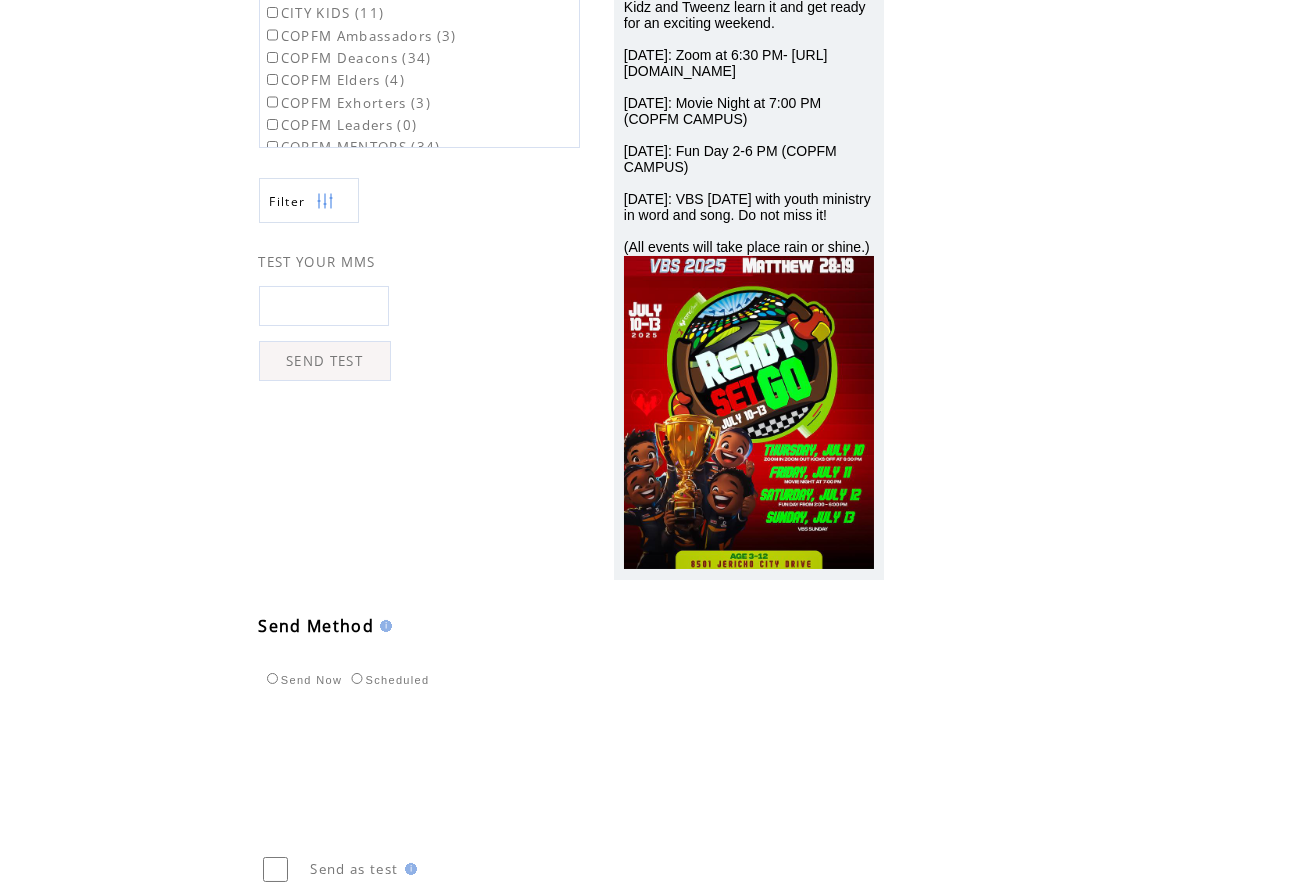 scroll, scrollTop: 314, scrollLeft: 0, axis: vertical 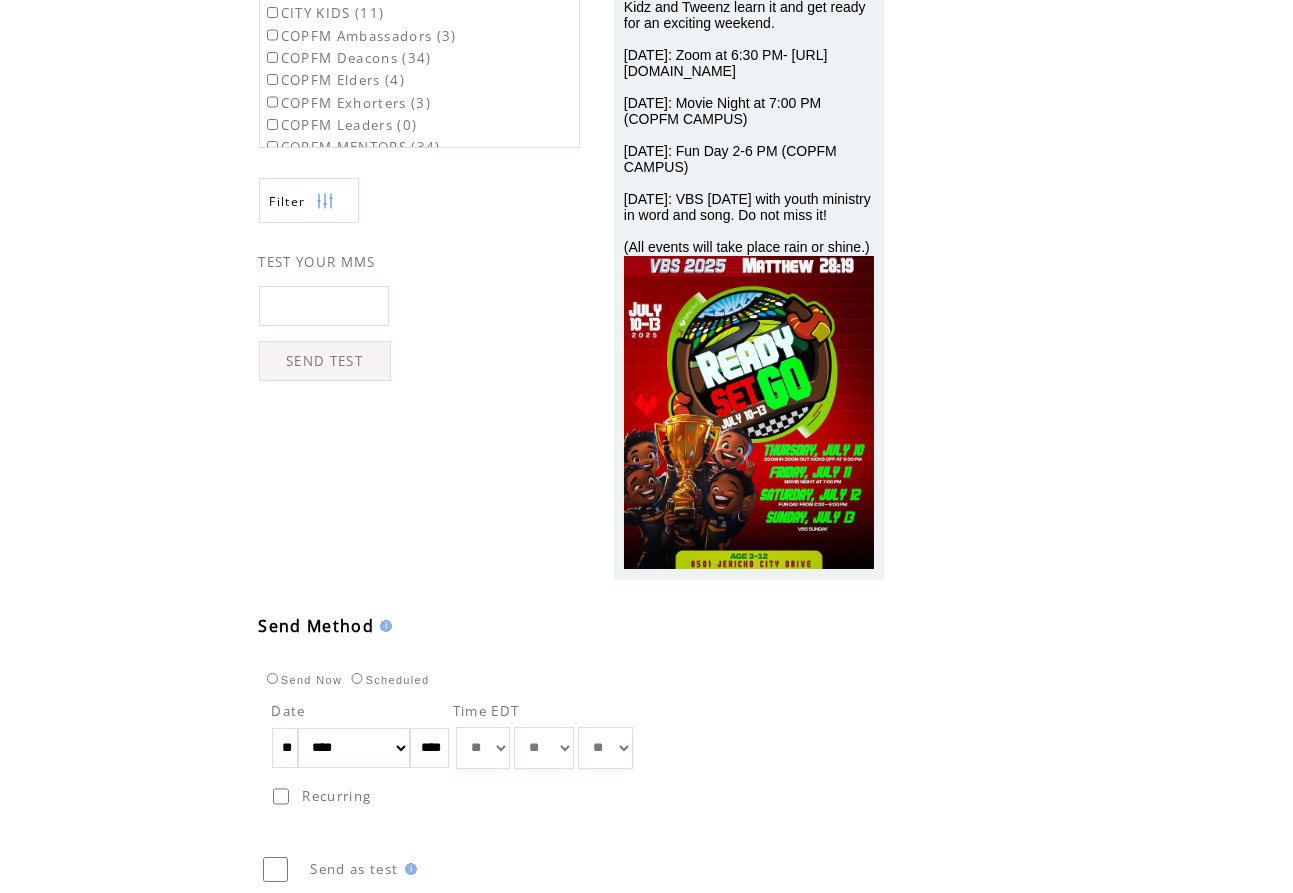 select on "*" 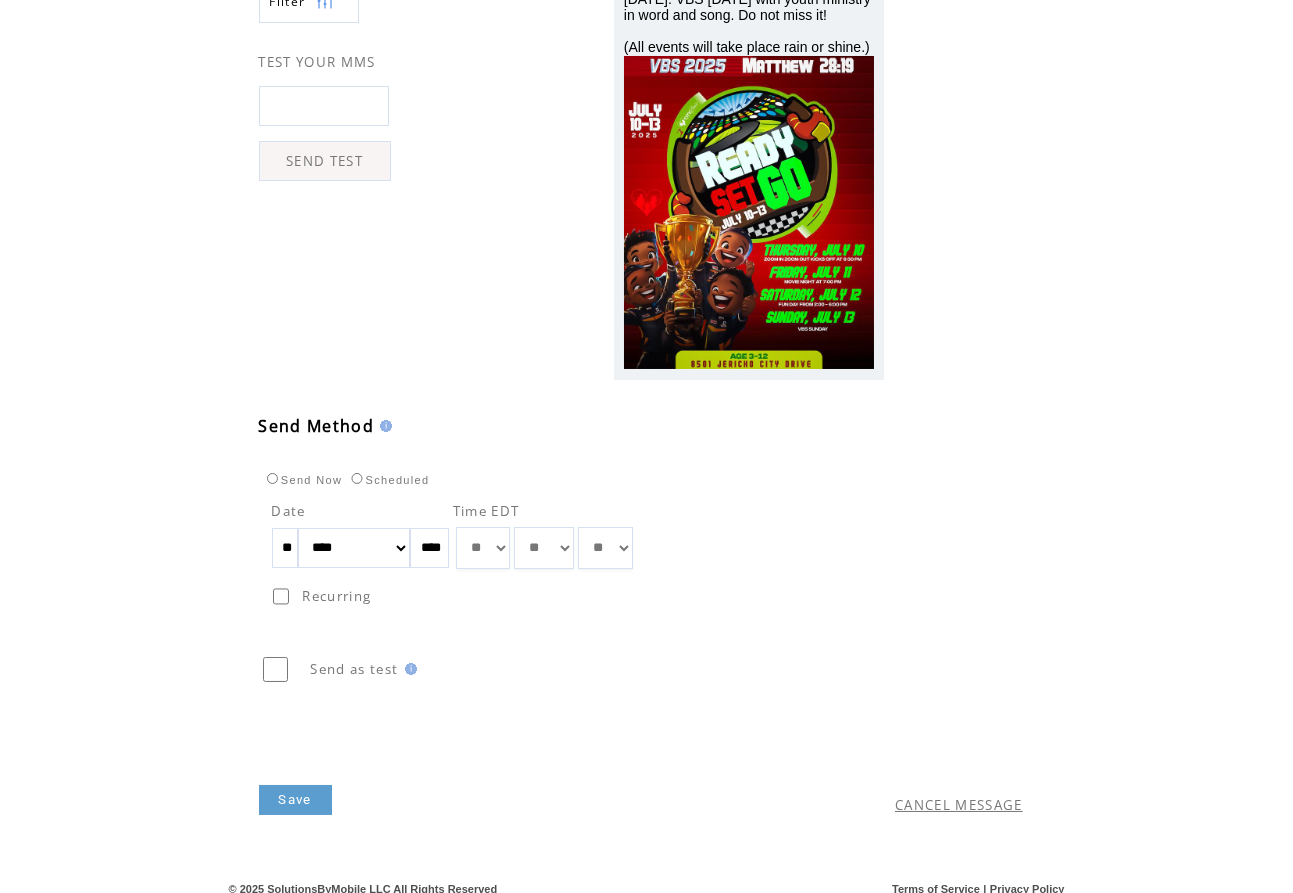 click on "Save" at bounding box center [468, 770] 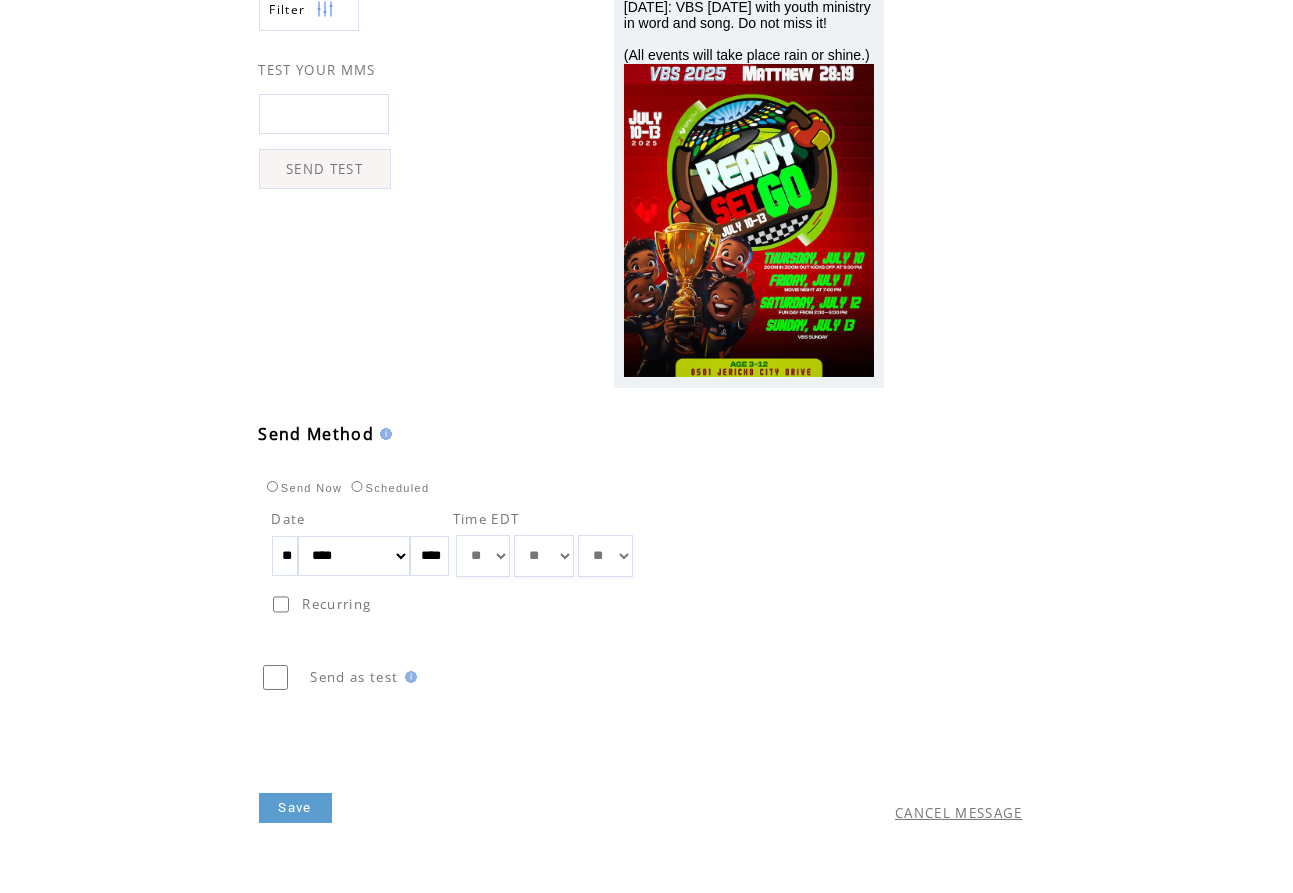 scroll, scrollTop: 506, scrollLeft: 0, axis: vertical 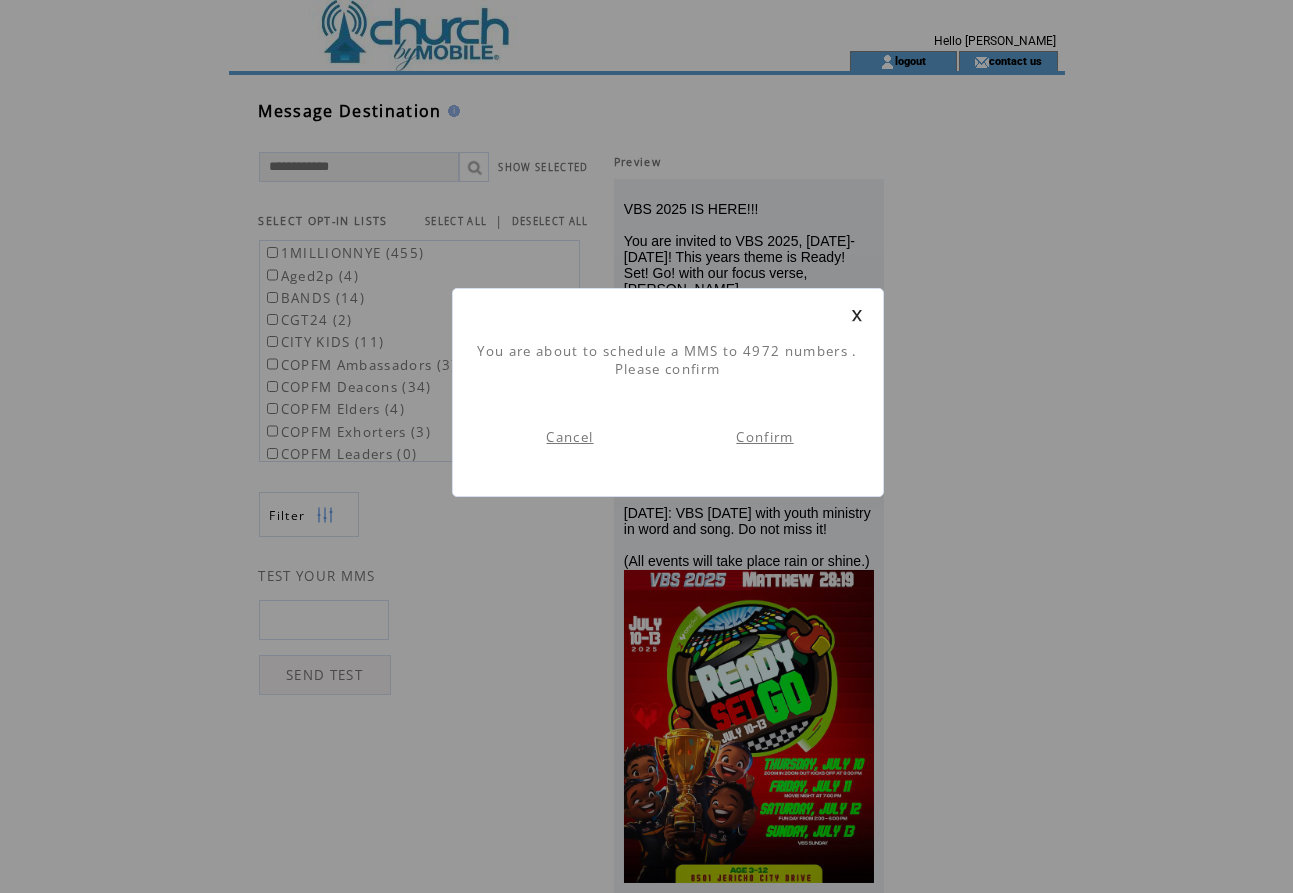 click on "Confirm" at bounding box center (764, 437) 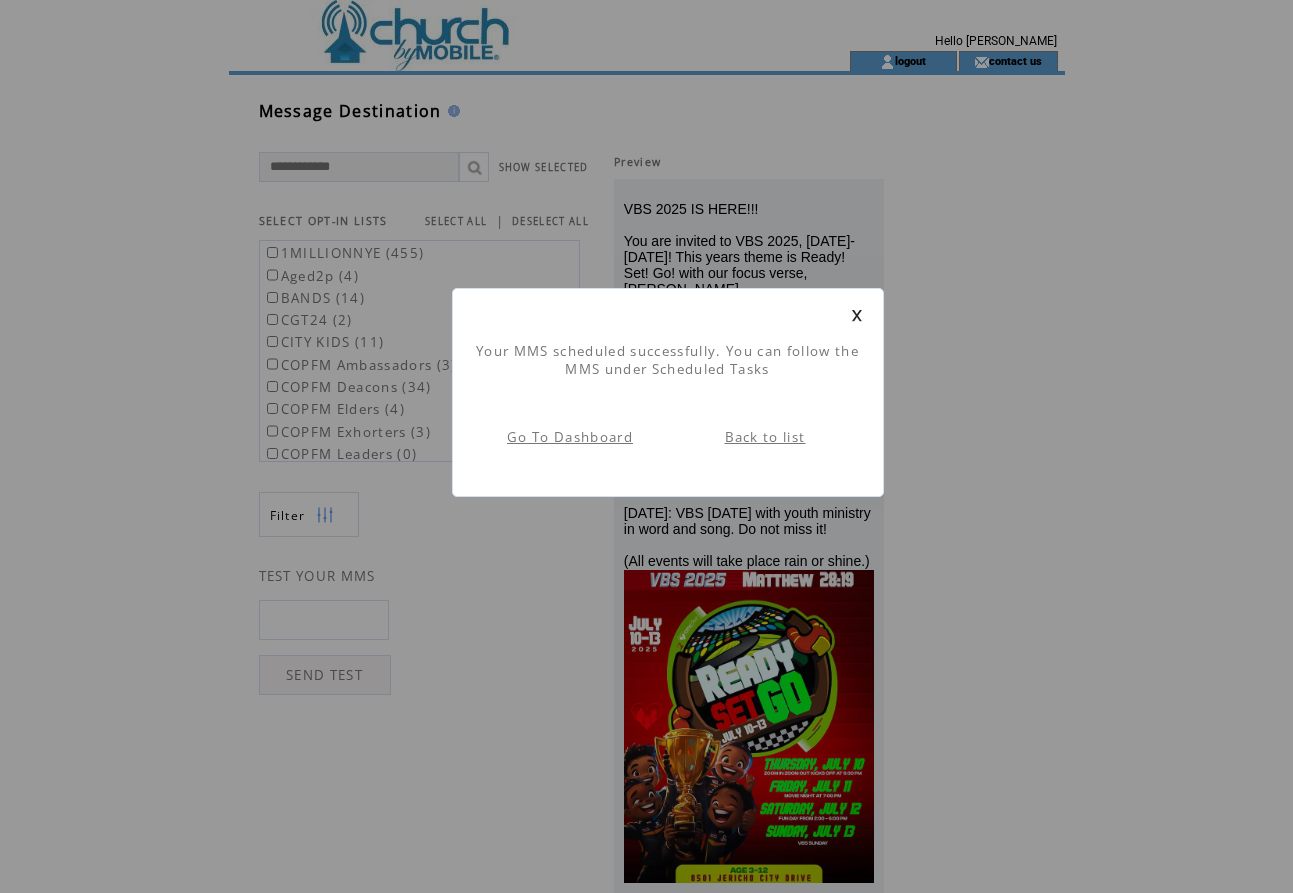 scroll, scrollTop: 1, scrollLeft: 0, axis: vertical 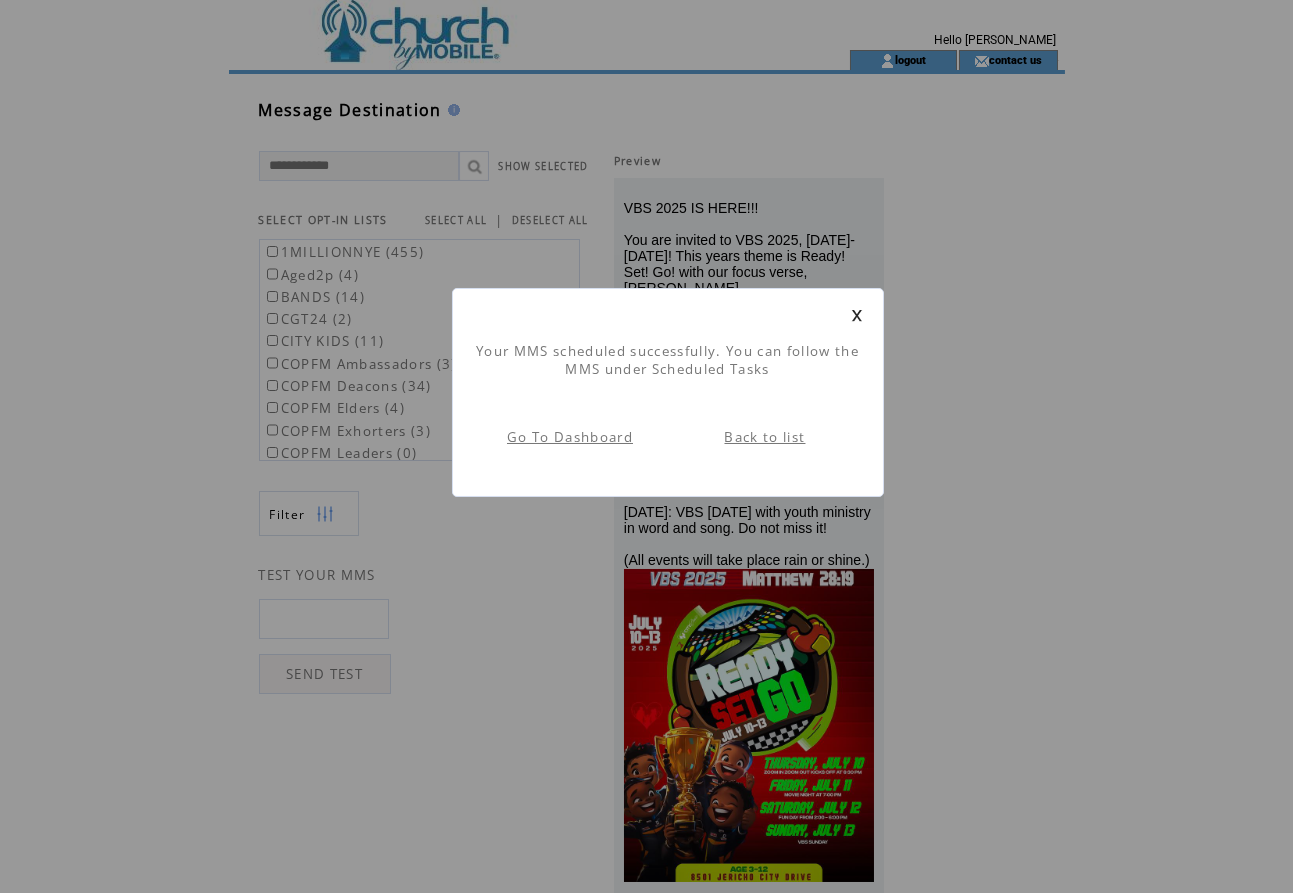 click at bounding box center (857, 315) 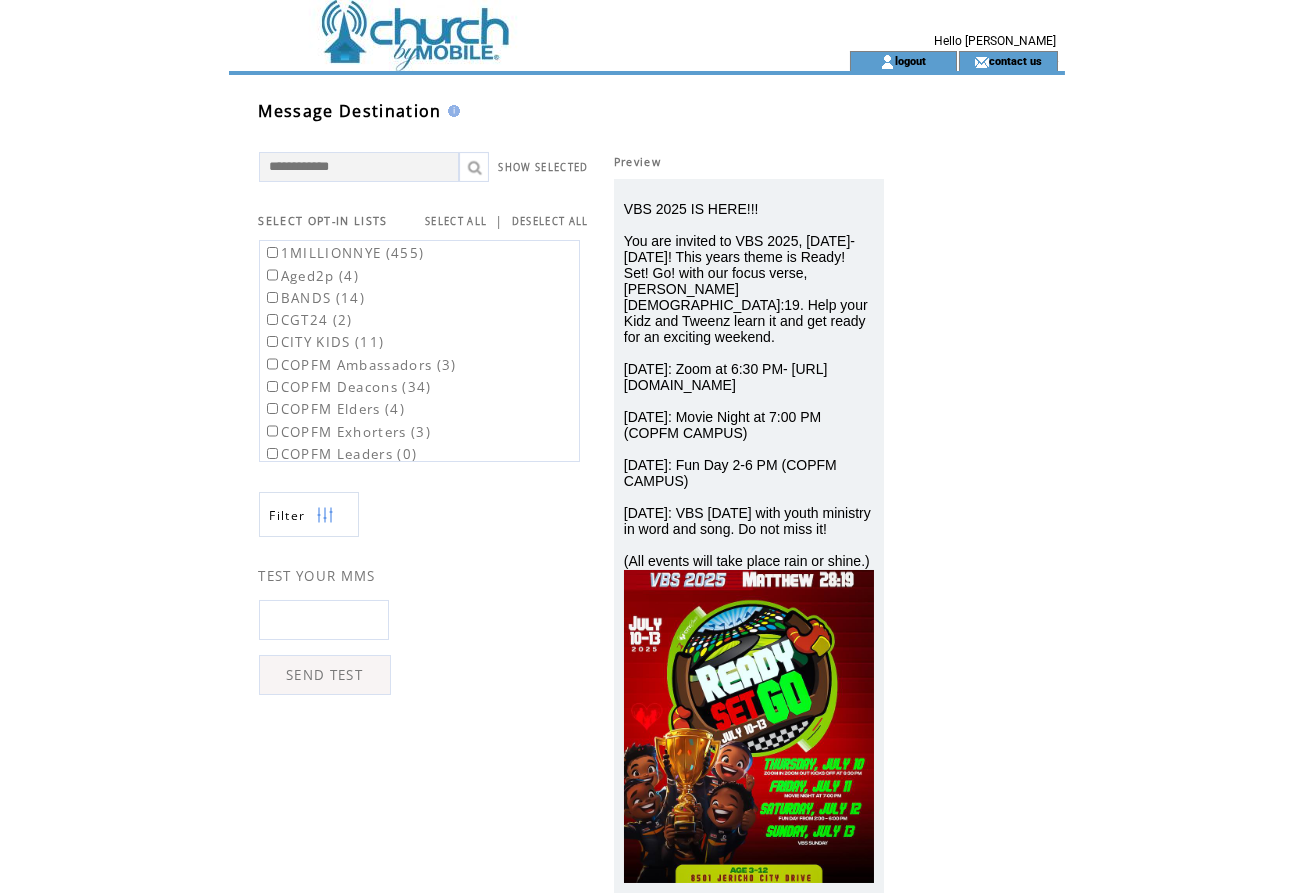 drag, startPoint x: 447, startPoint y: 31, endPoint x: 464, endPoint y: 33, distance: 17.117243 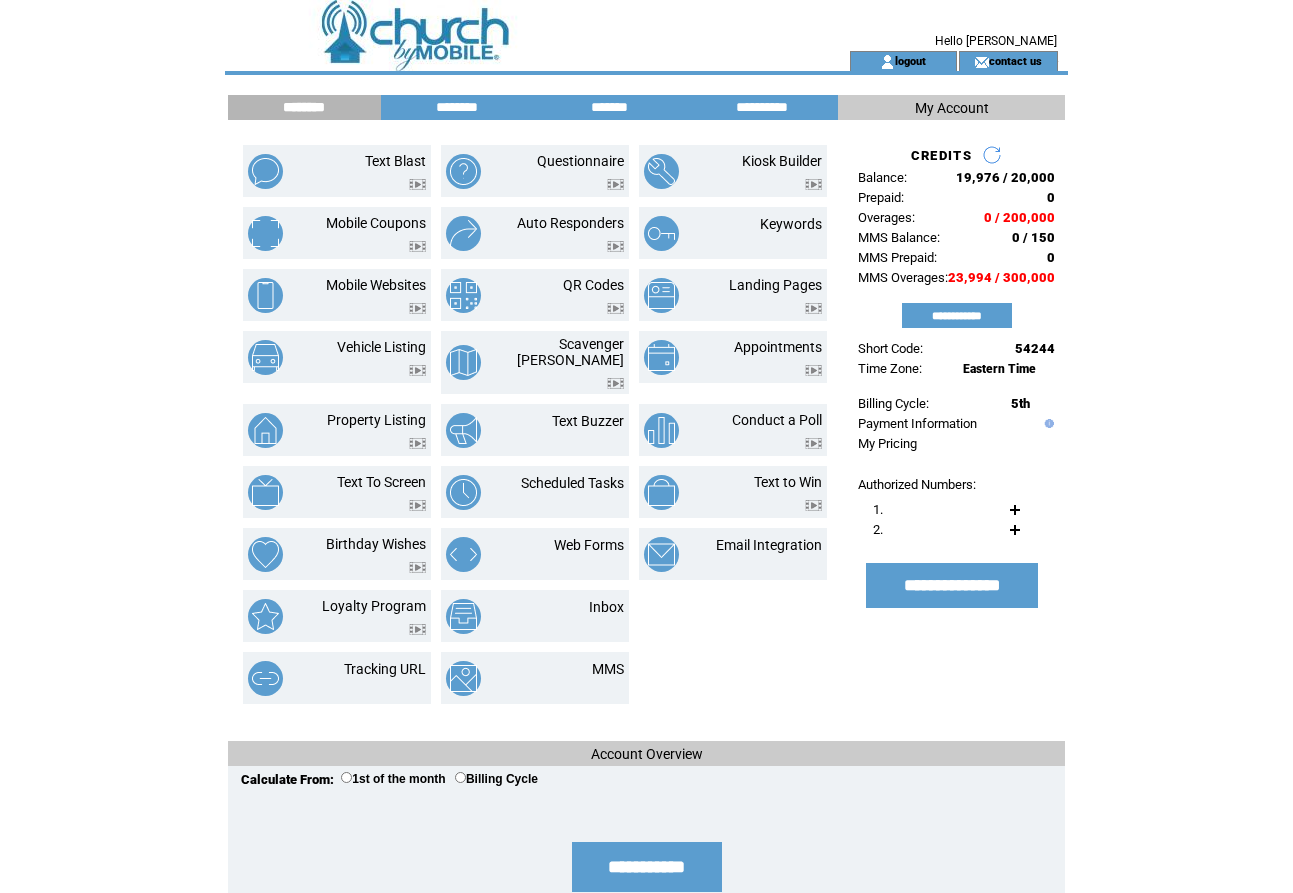 scroll, scrollTop: 0, scrollLeft: 0, axis: both 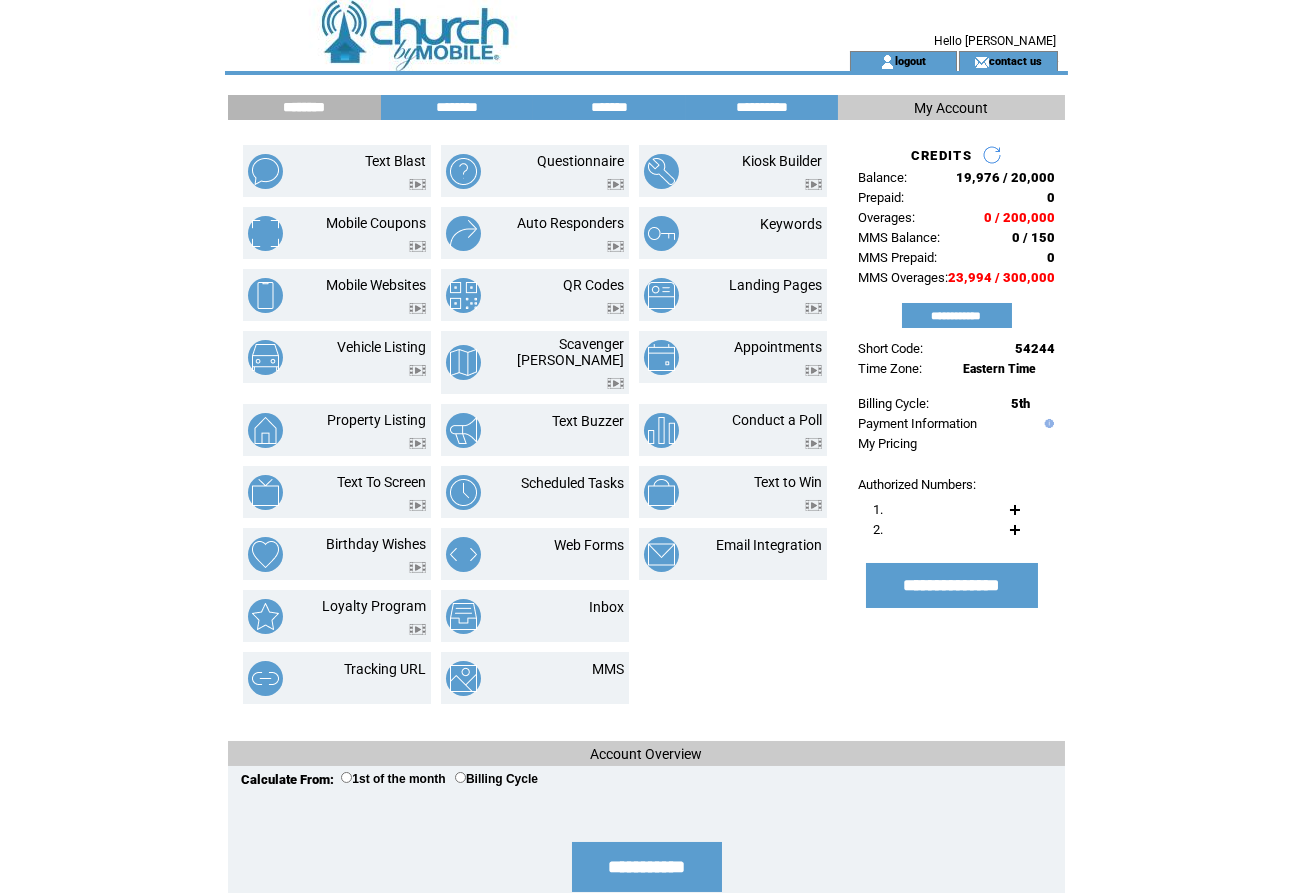 drag, startPoint x: 196, startPoint y: 47, endPoint x: 119, endPoint y: 6, distance: 87.23531 